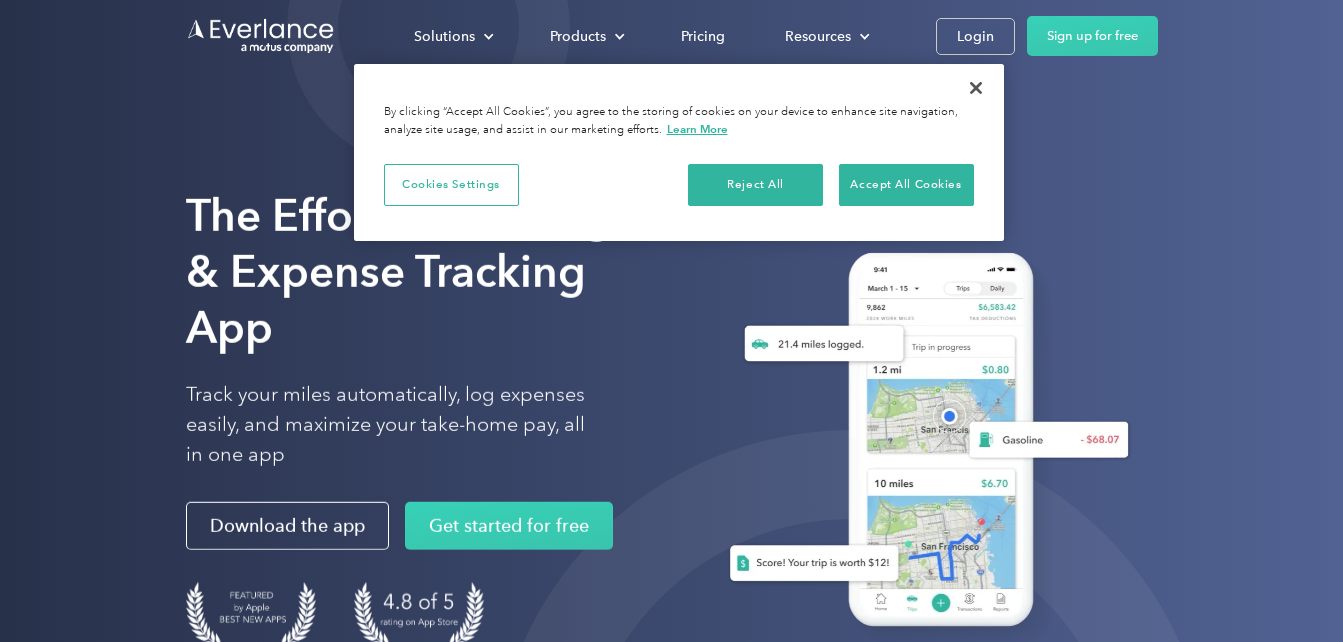 scroll, scrollTop: 0, scrollLeft: 0, axis: both 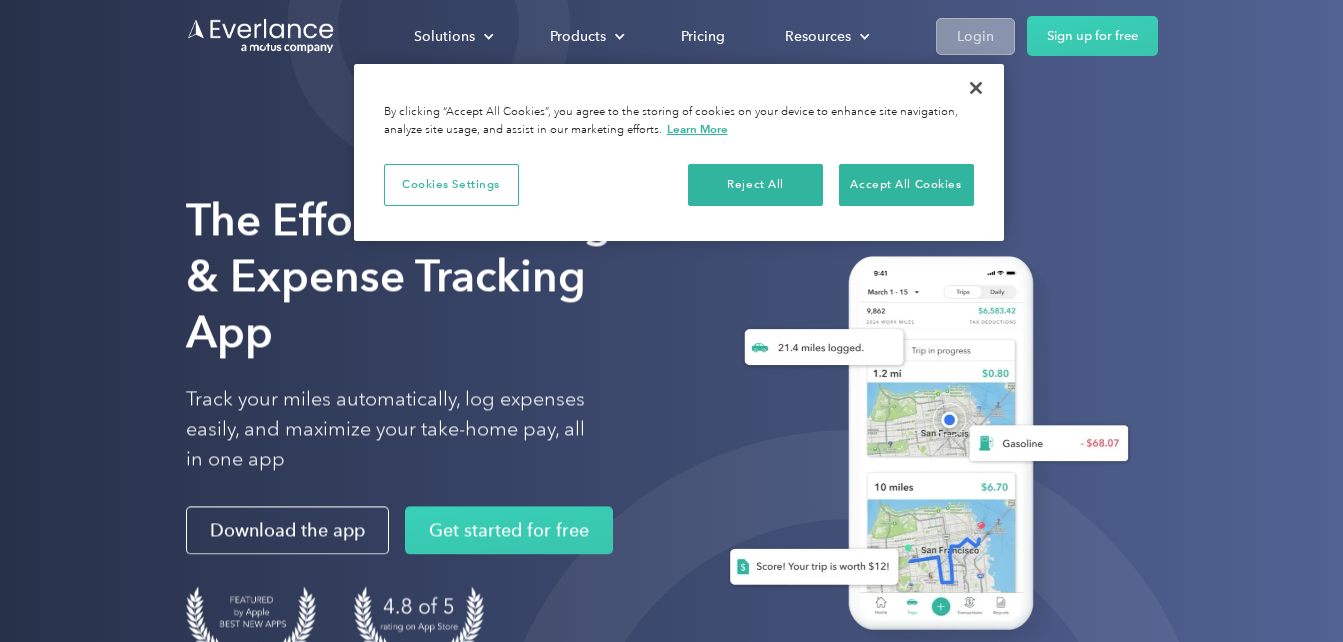 click on "Login" at bounding box center [975, 36] 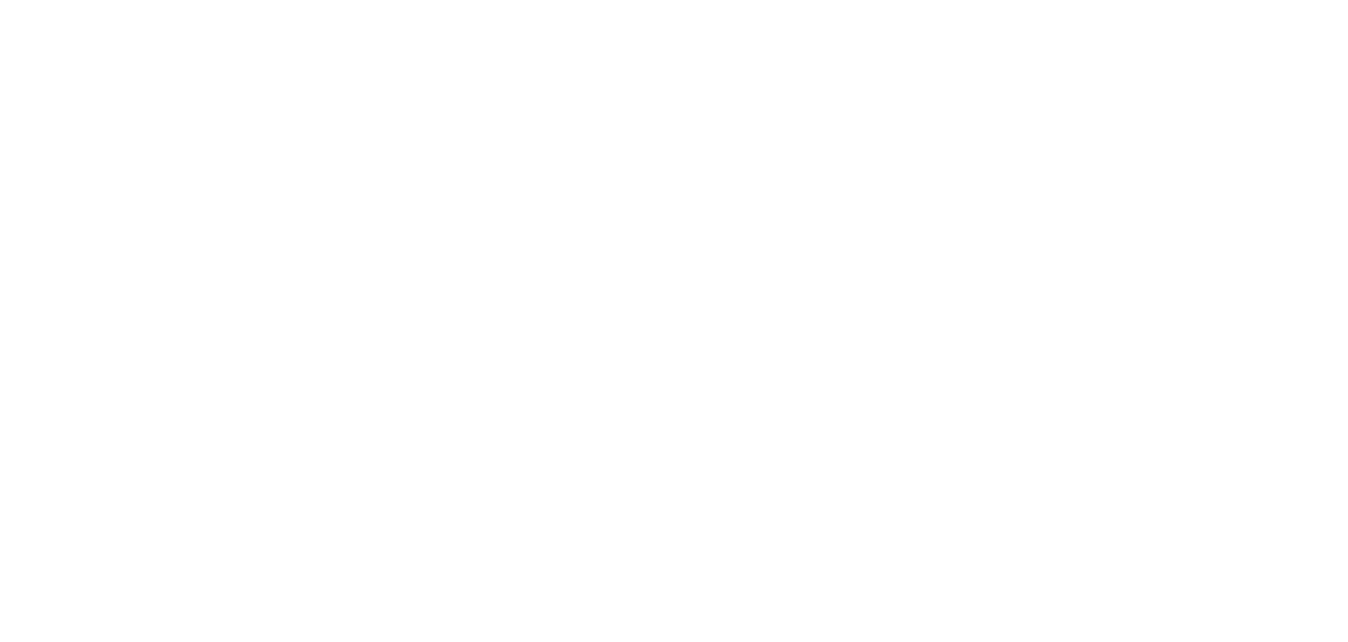 scroll, scrollTop: 0, scrollLeft: 0, axis: both 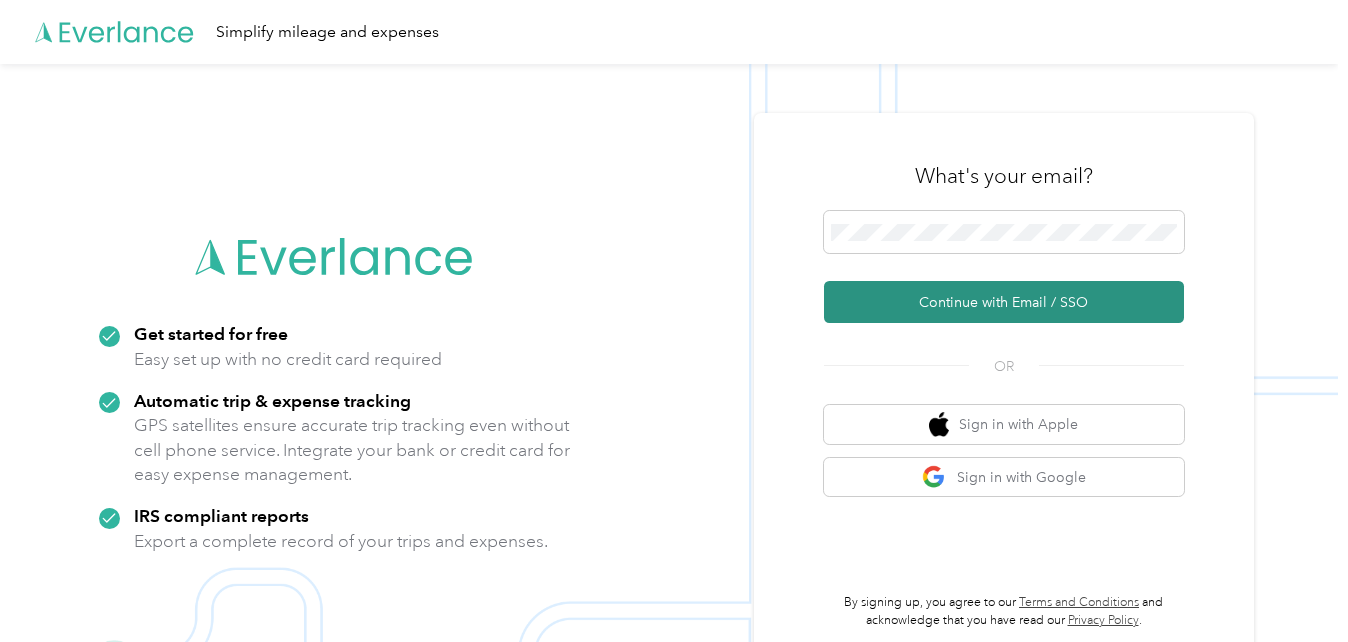 click on "Continue with Email / SSO" at bounding box center (1004, 302) 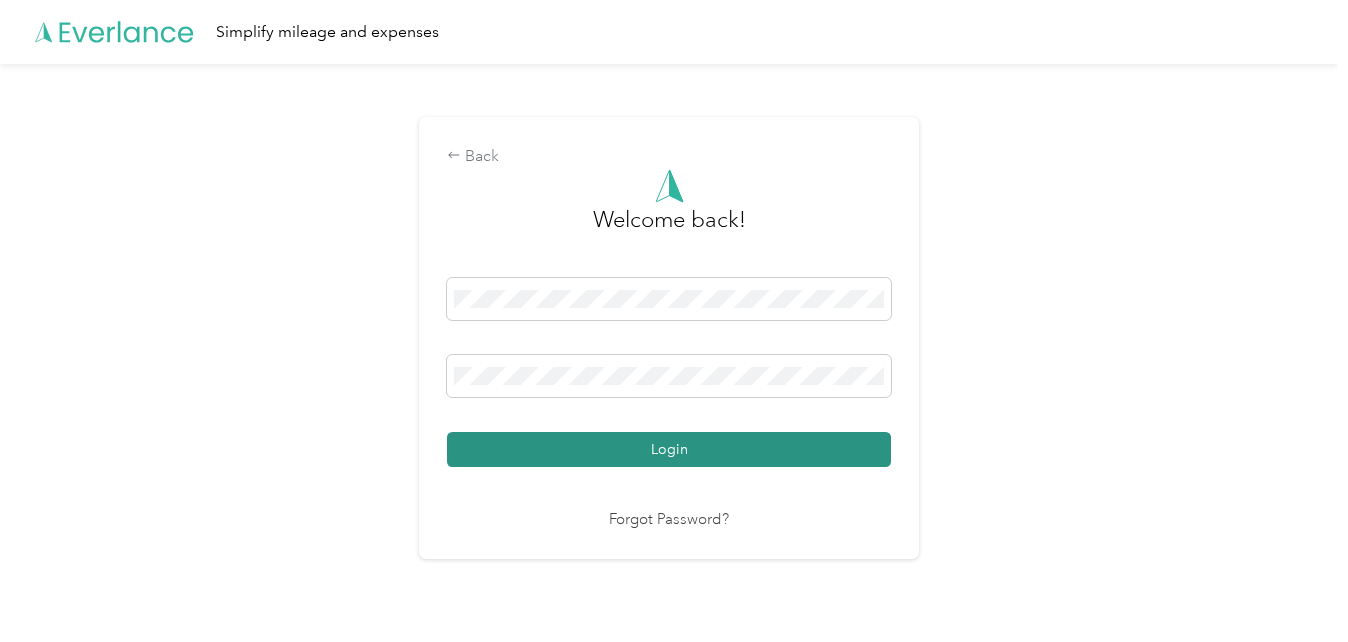 click on "Login" at bounding box center [669, 449] 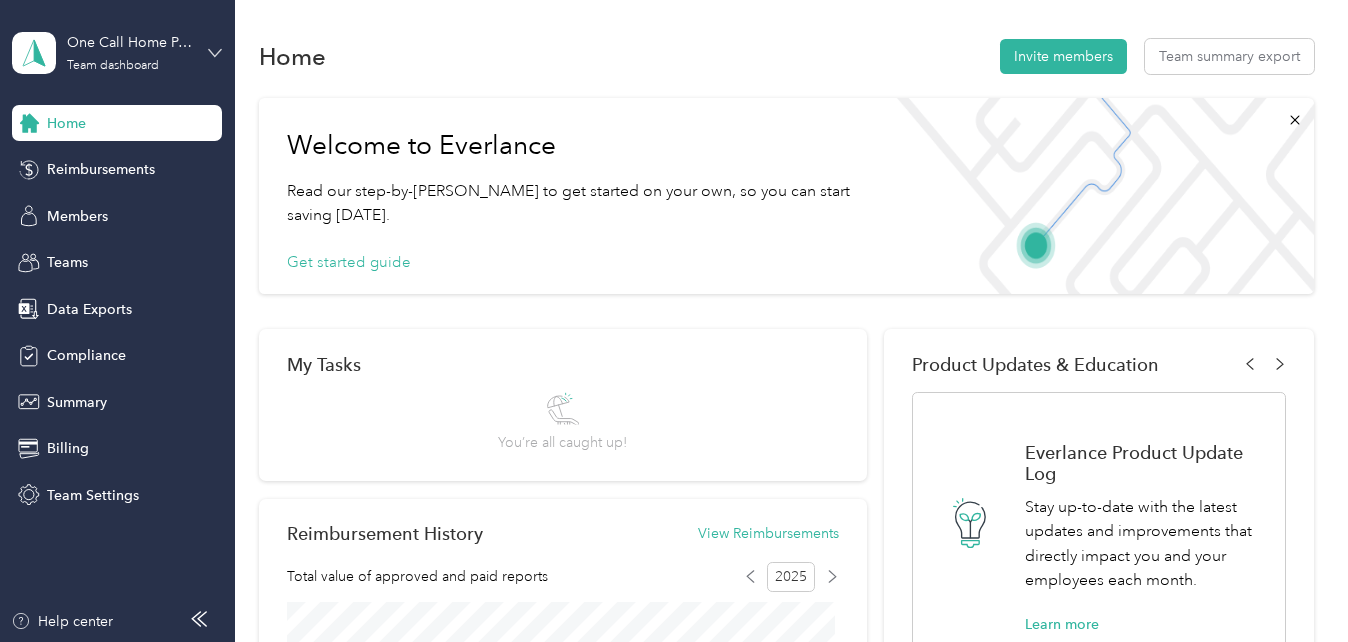 click 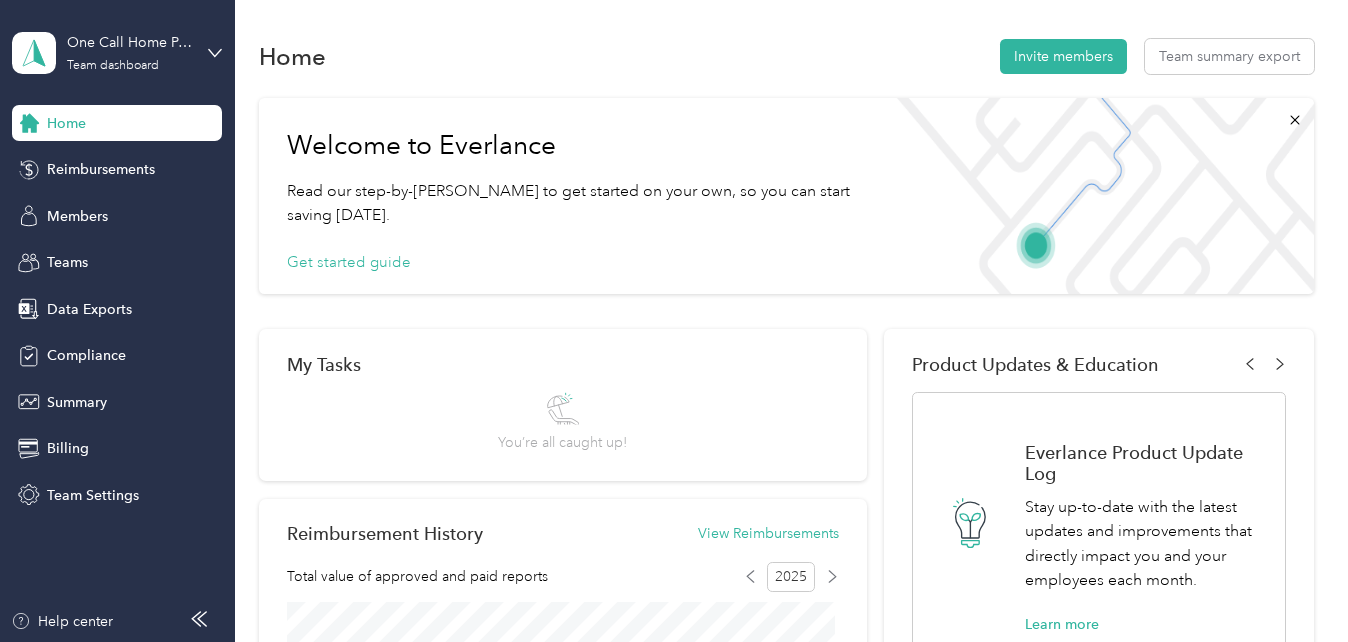 click on "Personal dashboard" at bounding box center (93, 207) 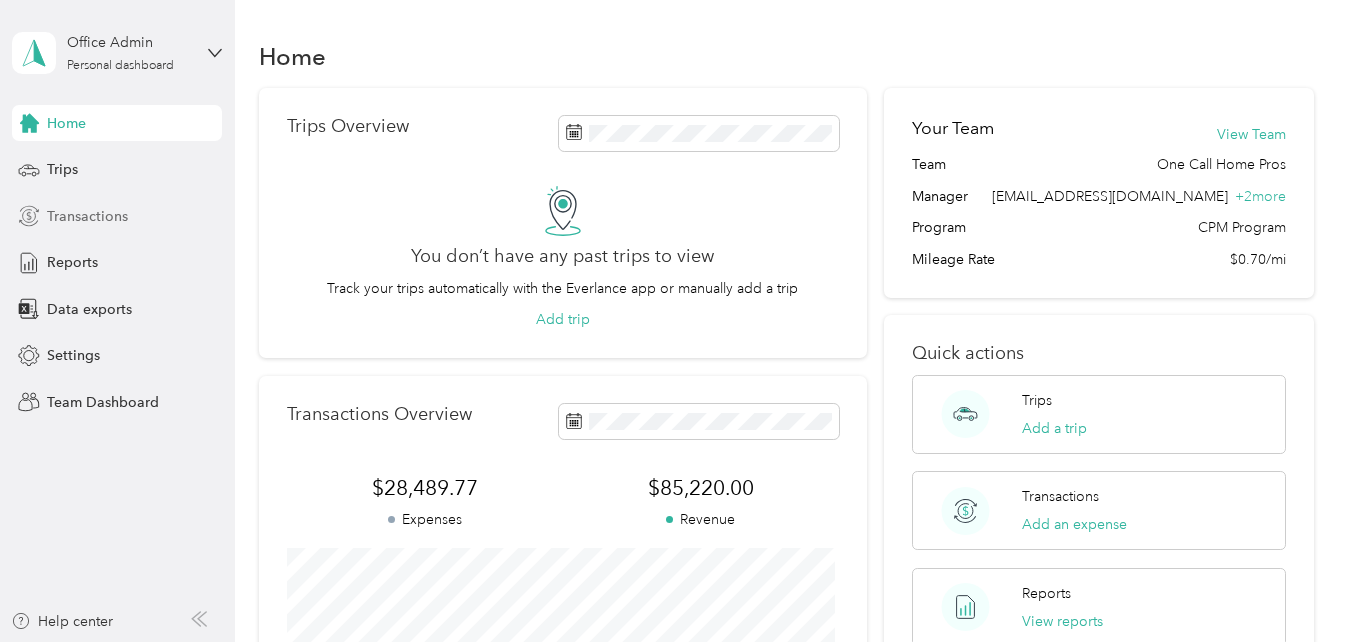 click on "Transactions" at bounding box center [87, 216] 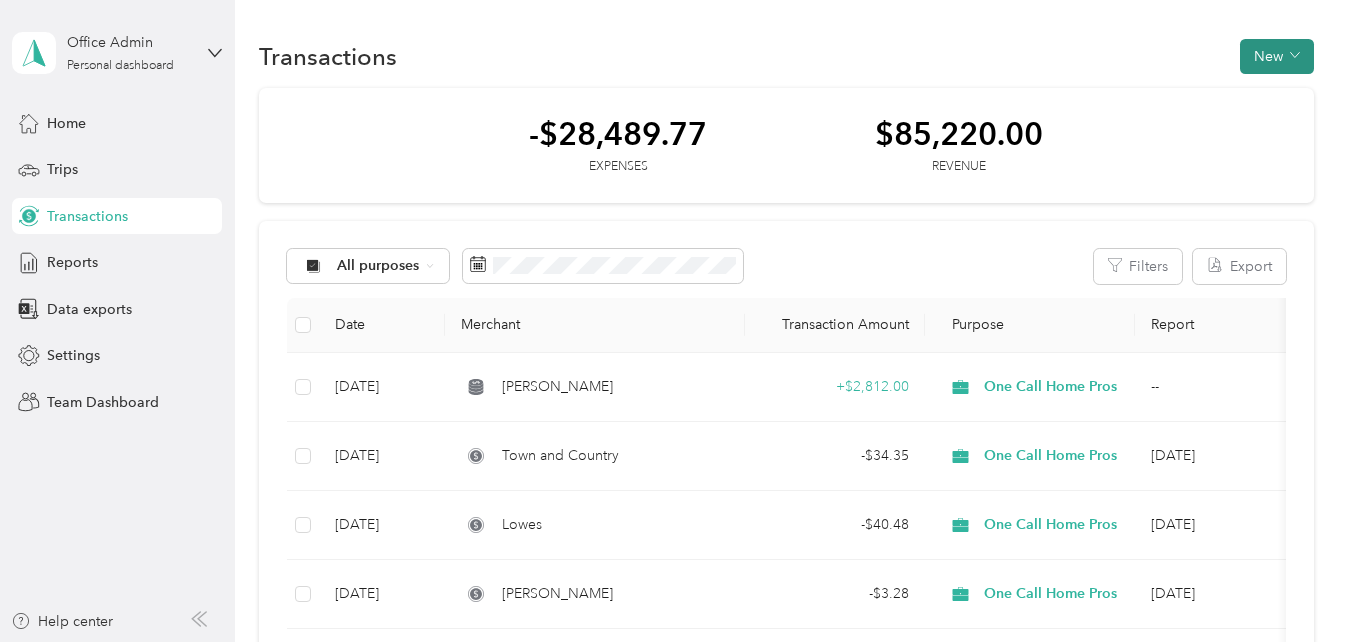 click on "New" at bounding box center (1277, 56) 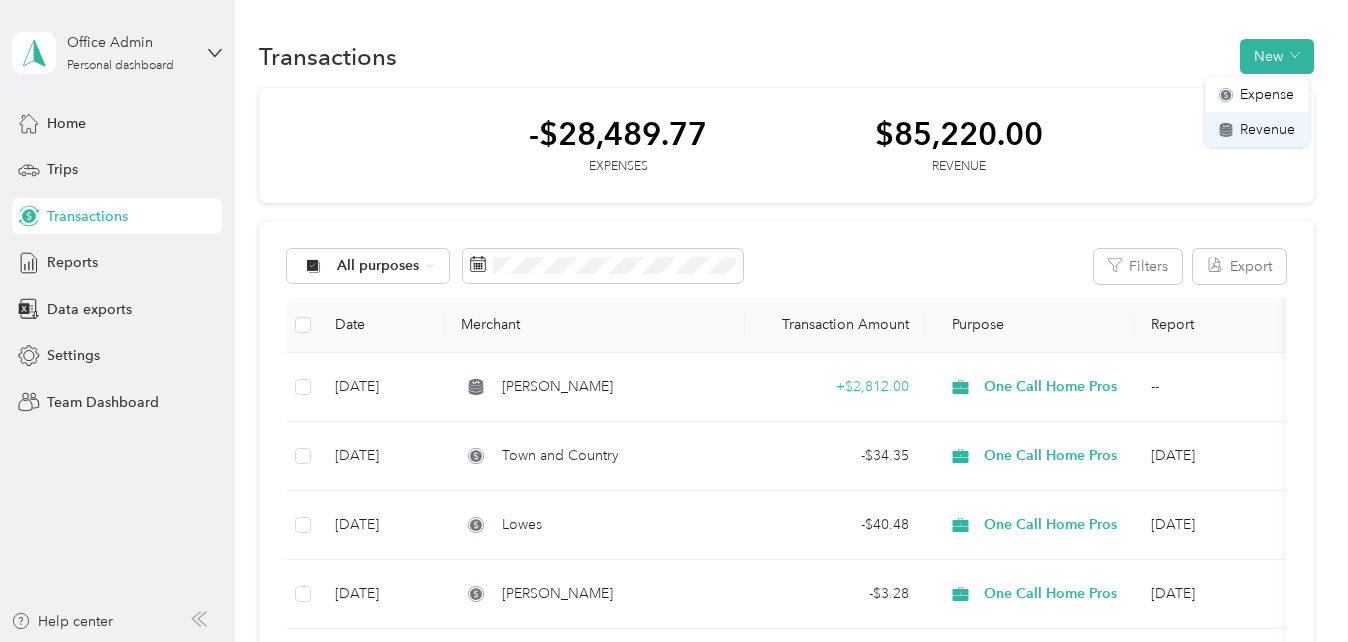 click on "Revenue" at bounding box center (1267, 129) 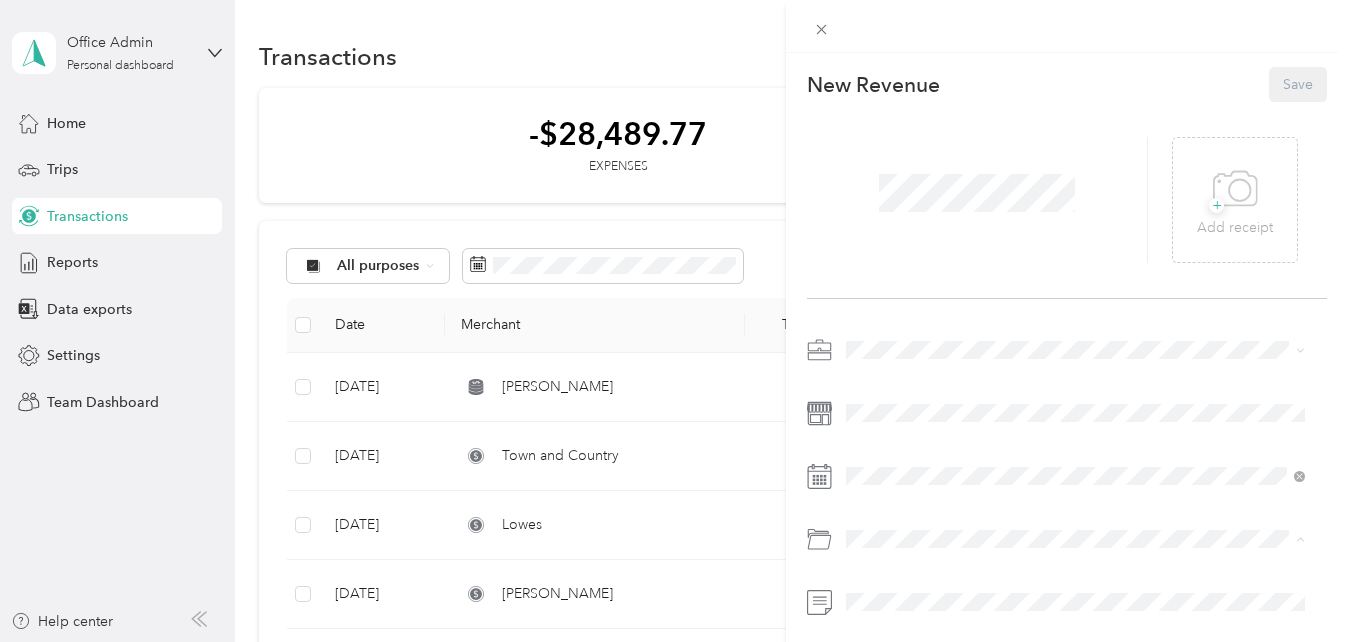 click on "Customer Payments" at bounding box center [1075, 373] 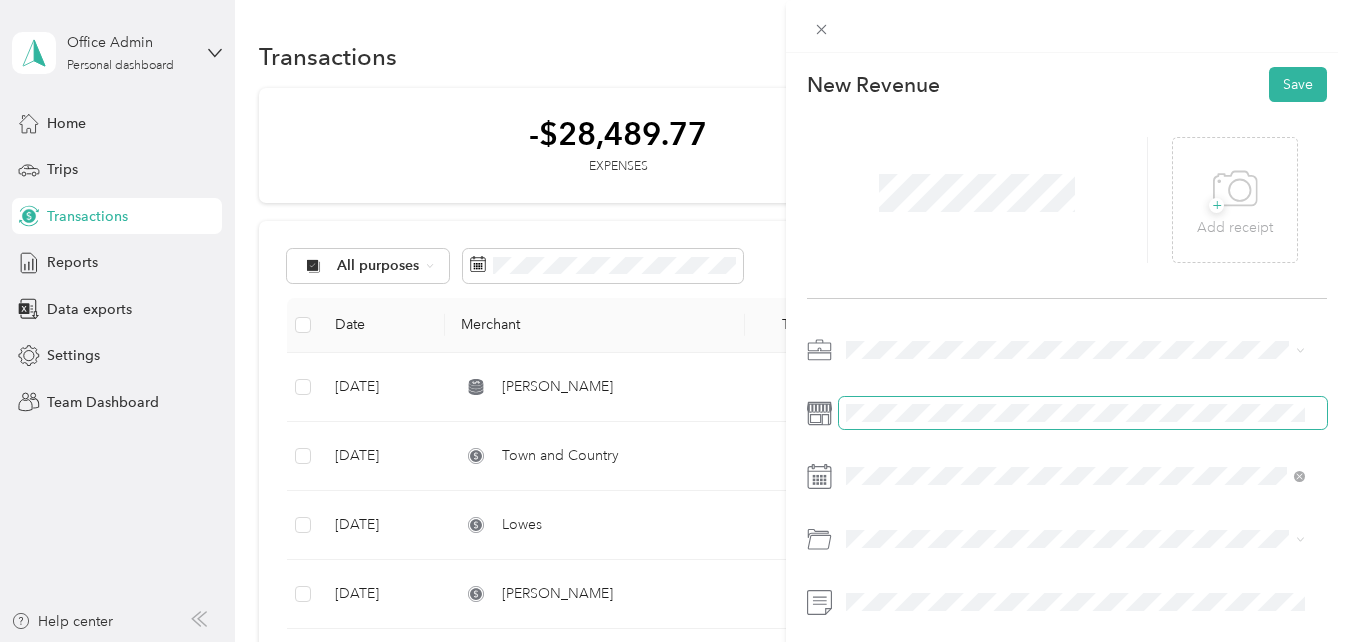 click at bounding box center [1083, 413] 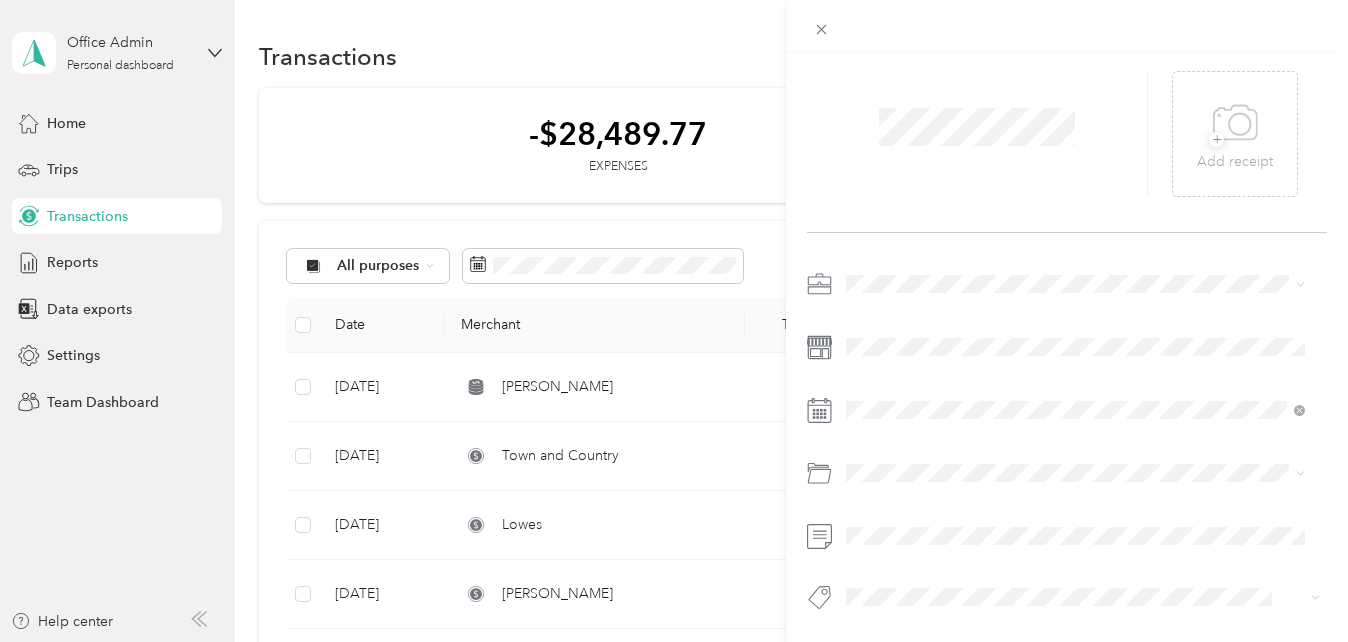 click on "Cathy Ewing" at bounding box center (1075, 529) 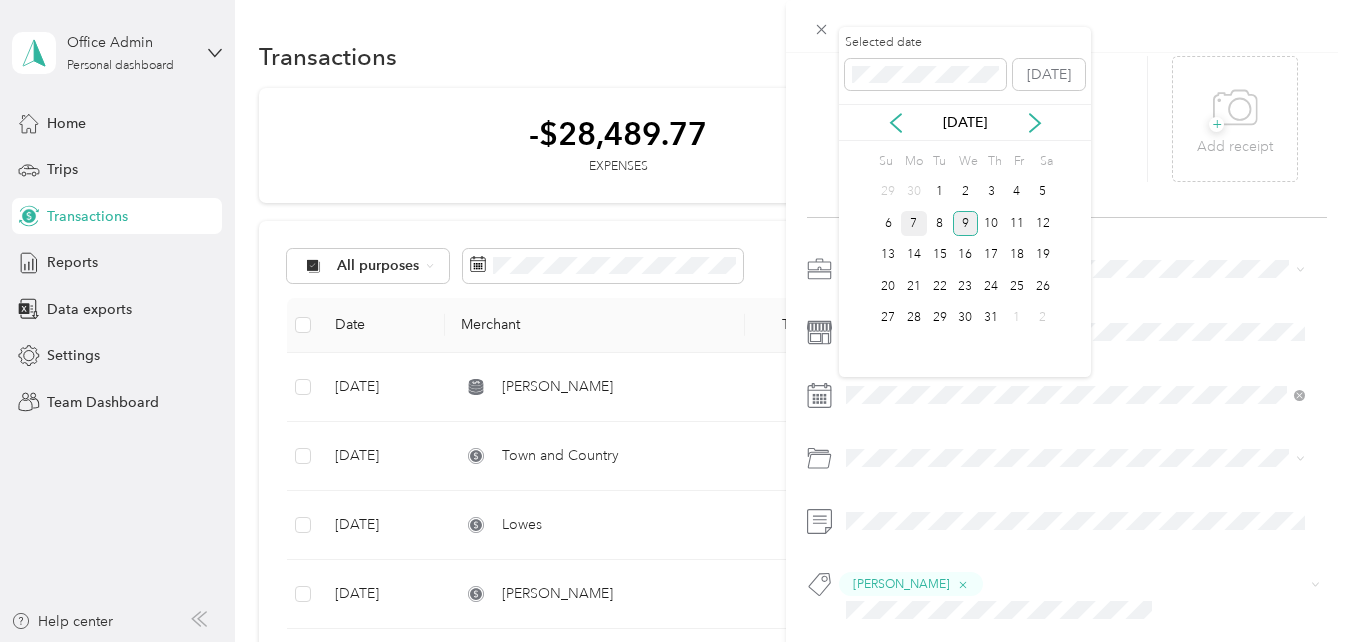 click on "7" at bounding box center [914, 223] 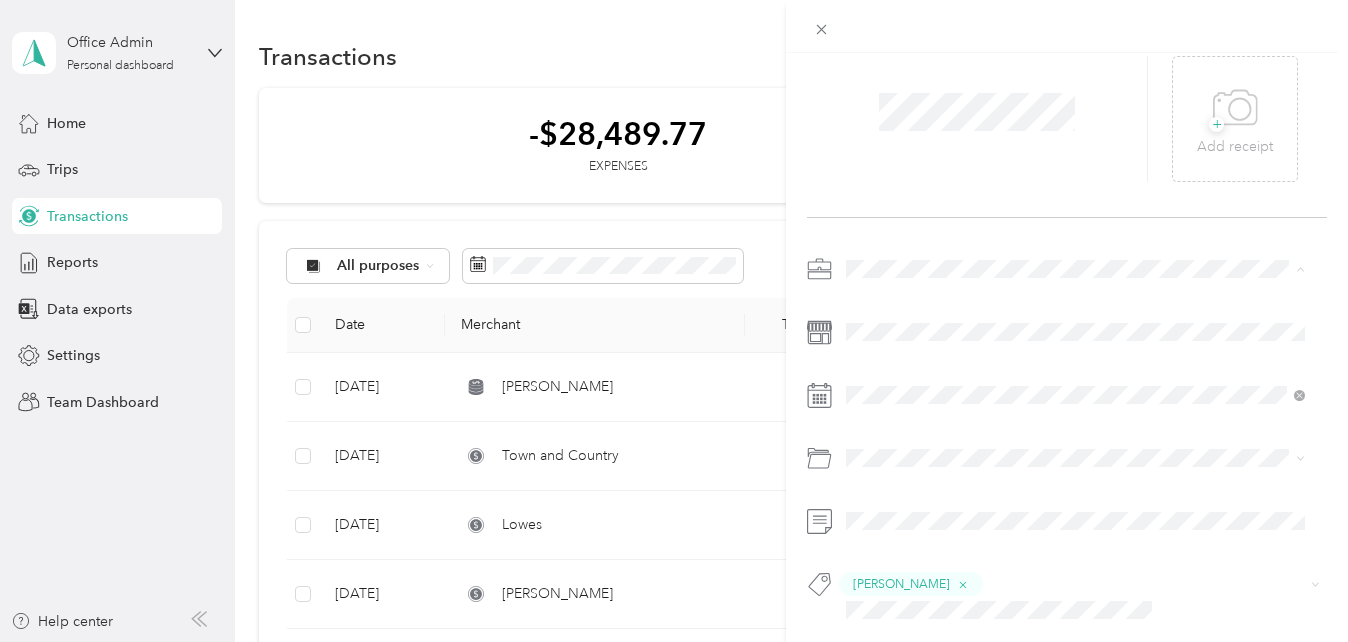 click on "One Call Home Pros" at bounding box center (917, 304) 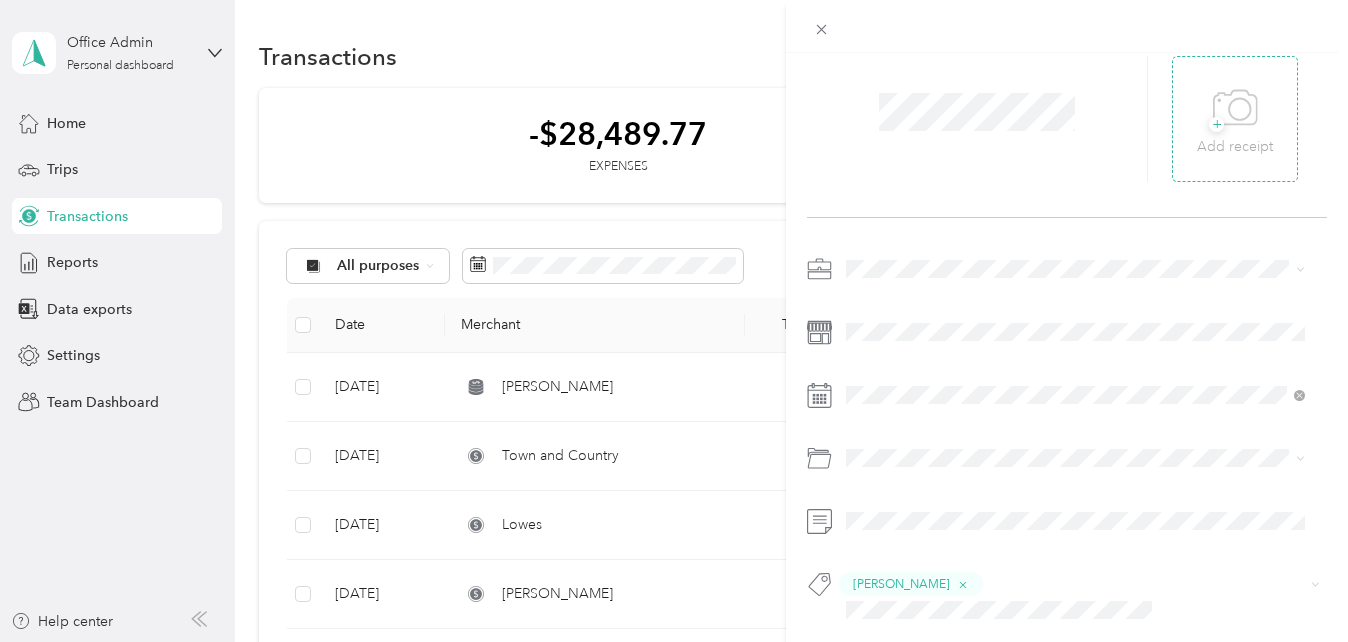 click 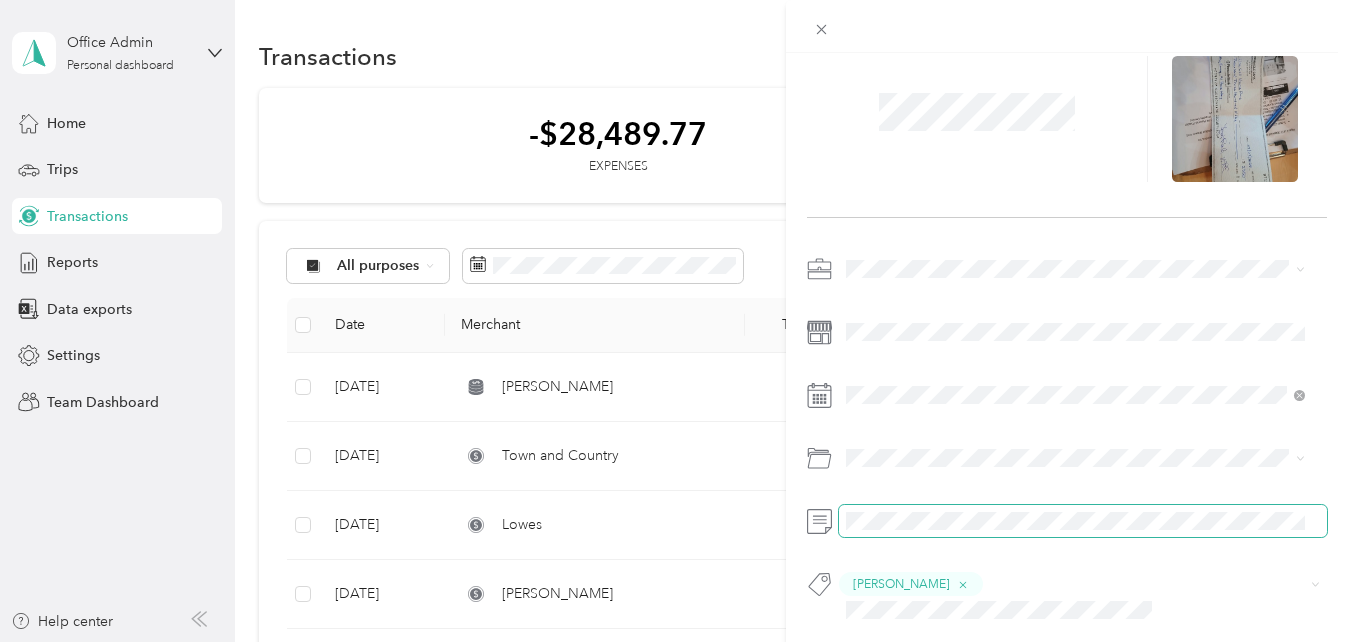 scroll, scrollTop: 0, scrollLeft: 0, axis: both 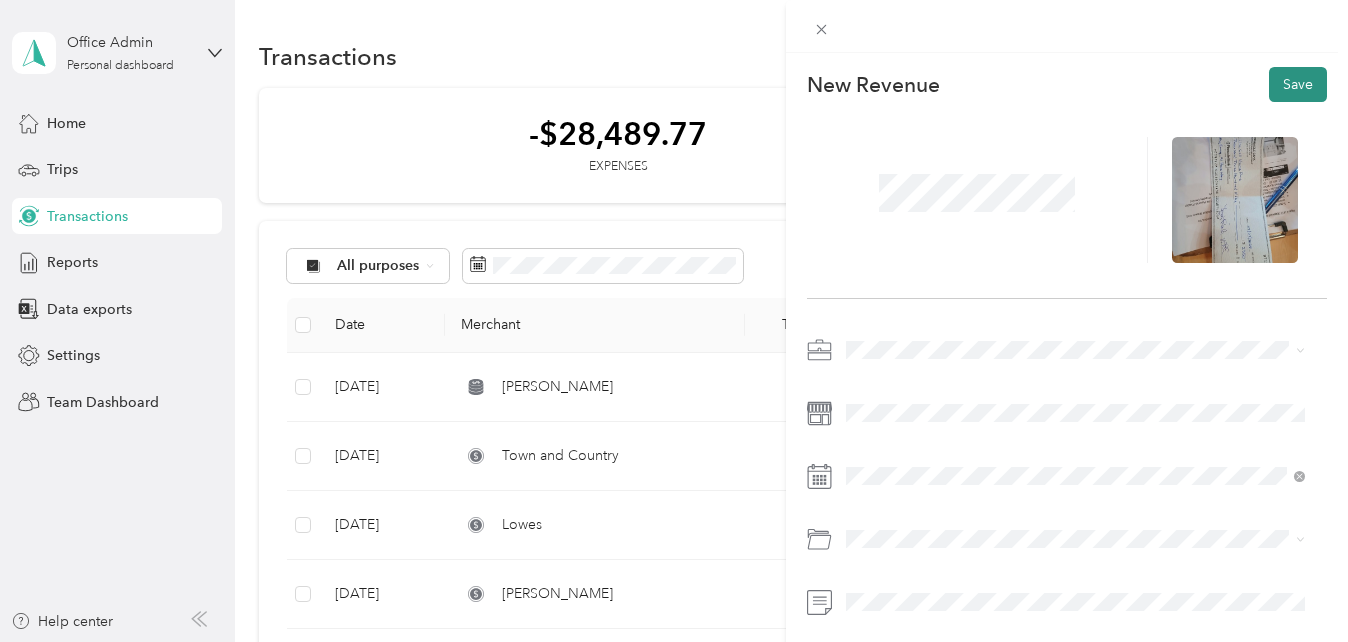click on "Save" at bounding box center [1298, 84] 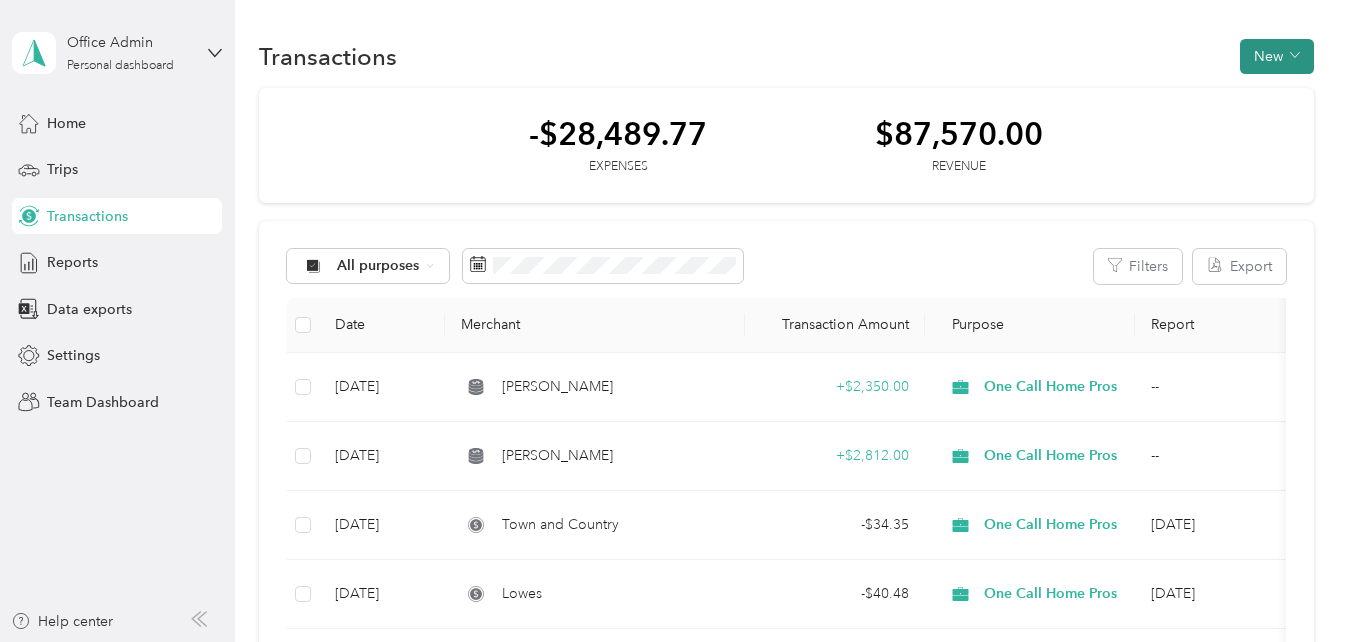 click on "New" at bounding box center (1277, 56) 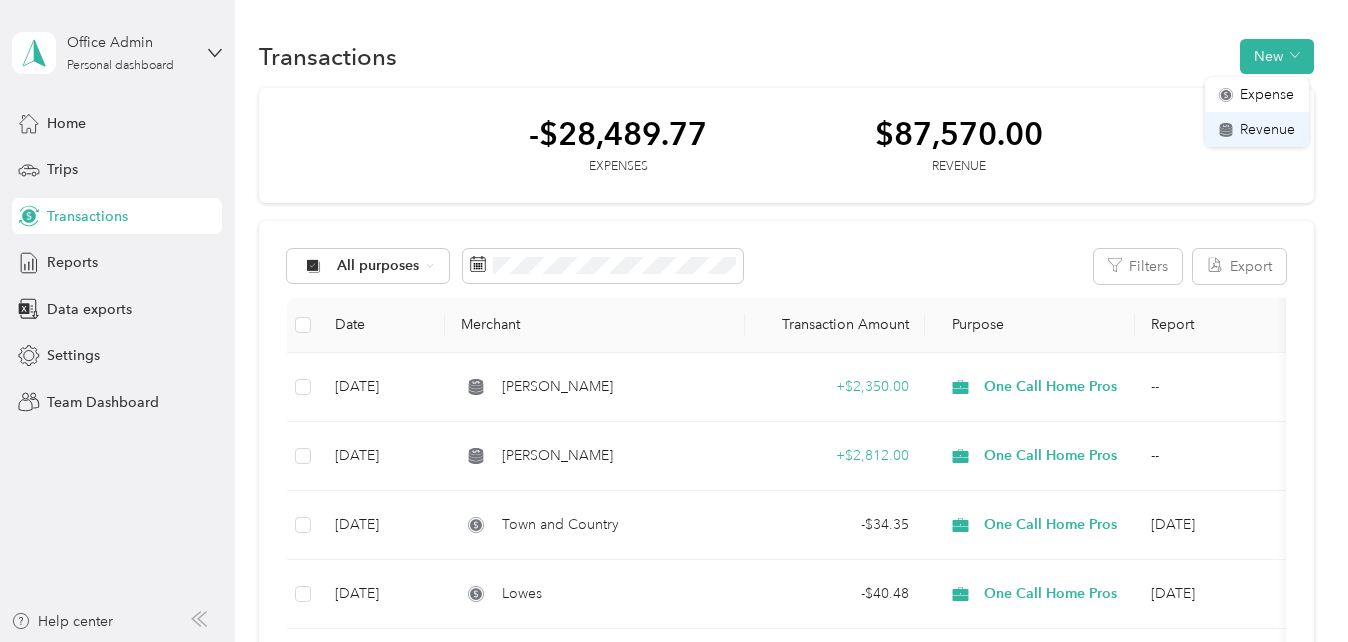 click on "Revenue" at bounding box center (1267, 129) 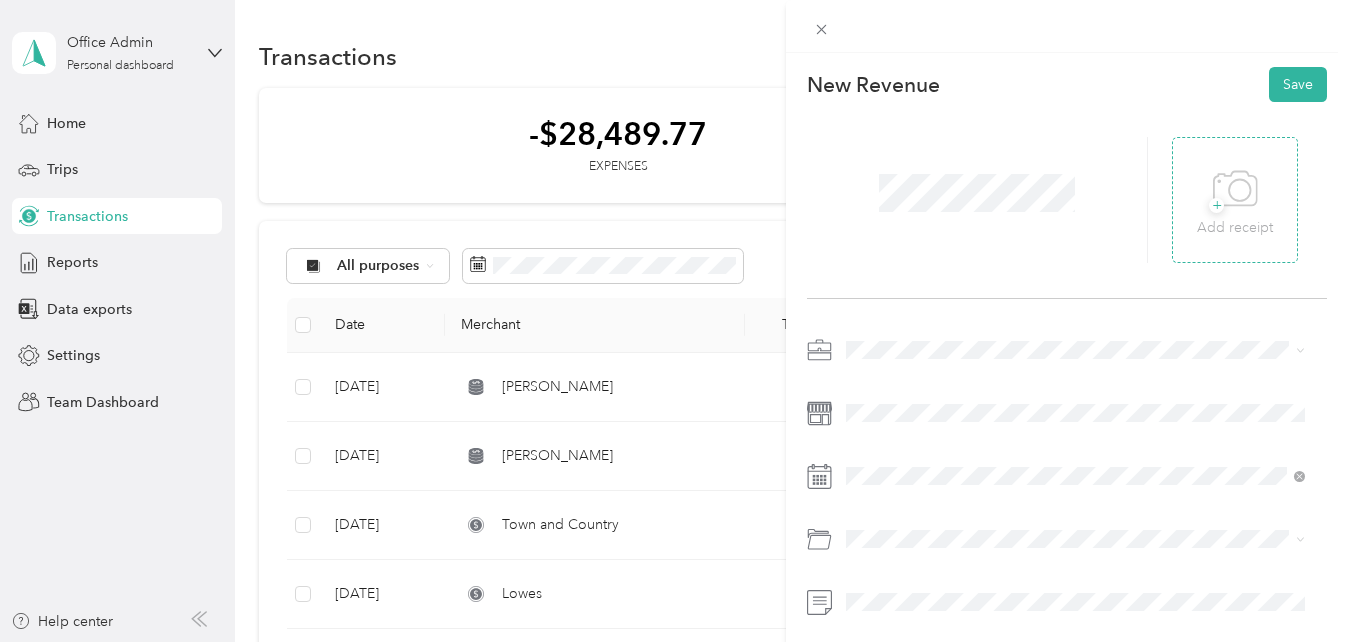 click on "+ Add receipt" at bounding box center (1235, 200) 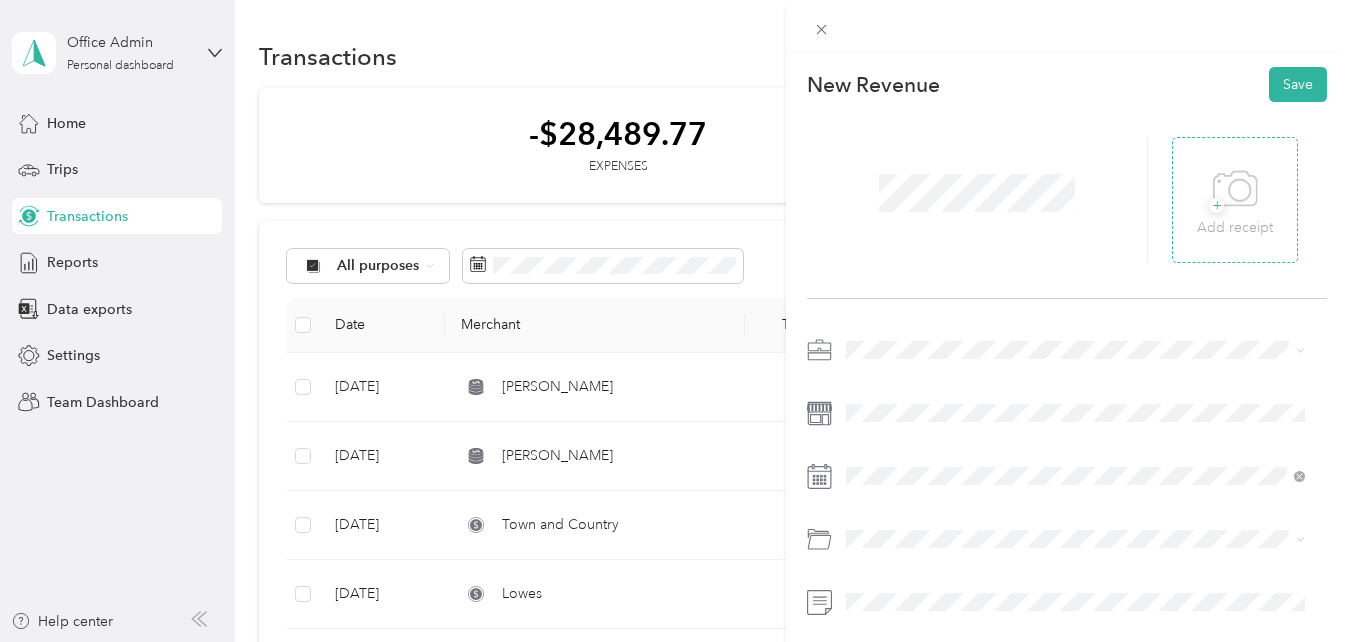 click 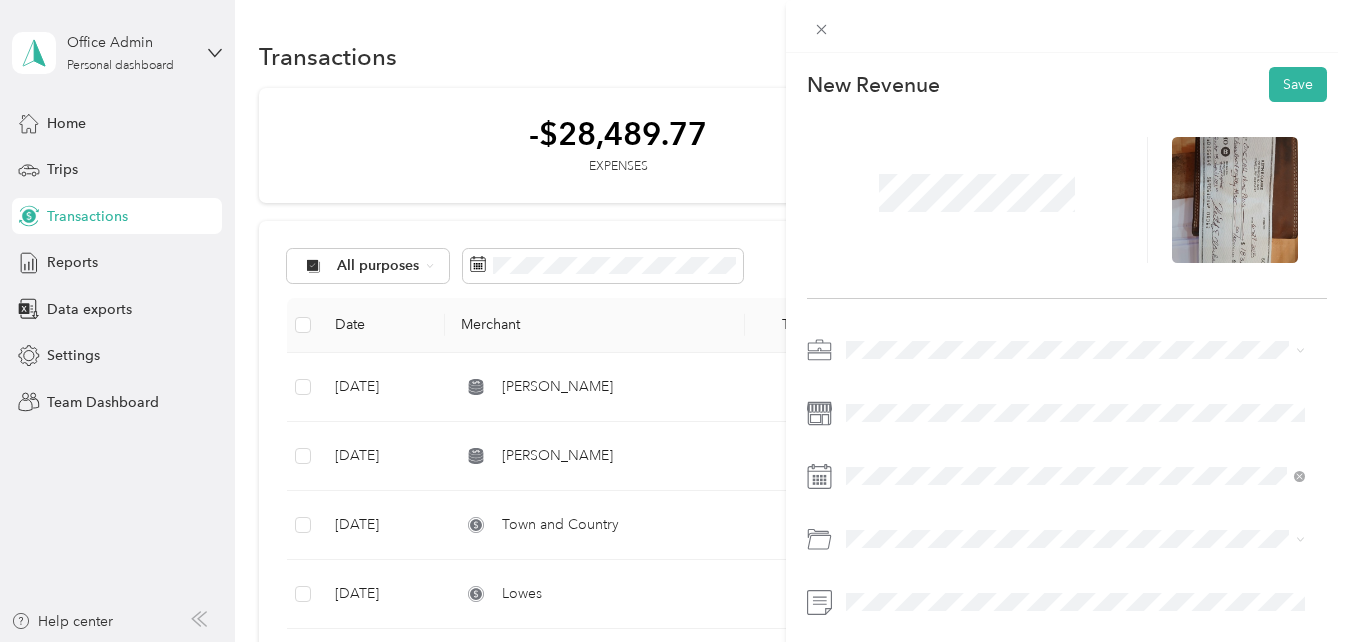 click on "One Call Home Pros" at bounding box center (1075, 382) 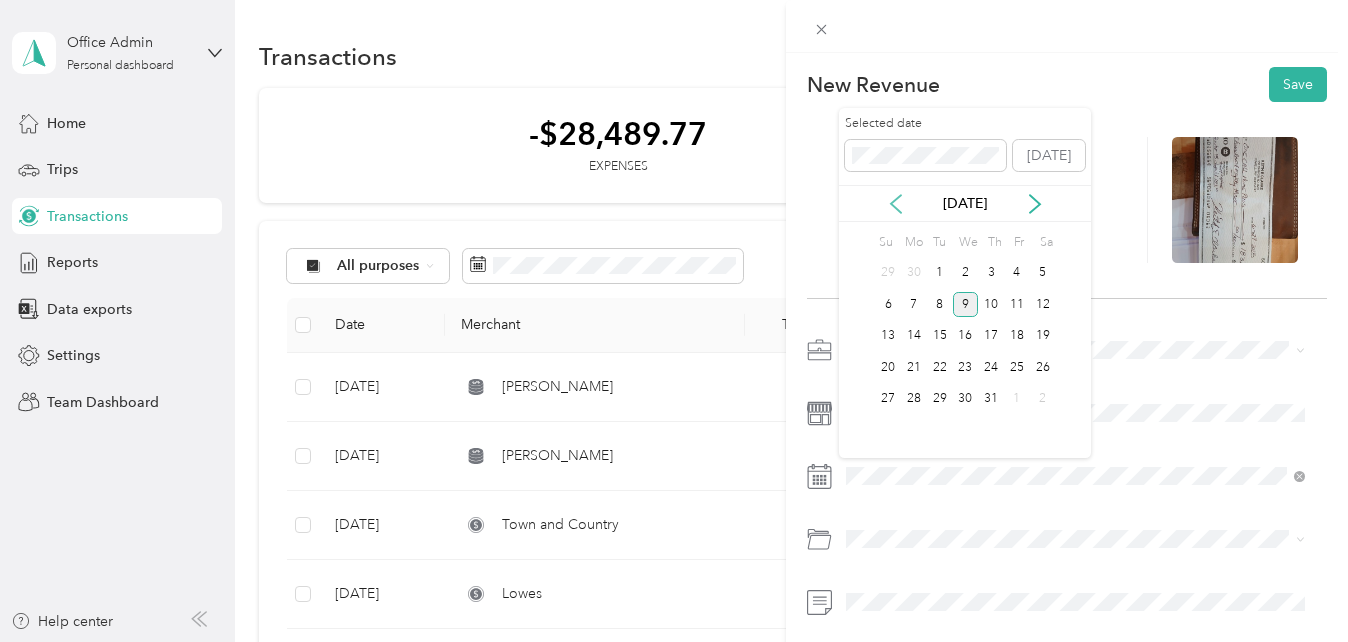click 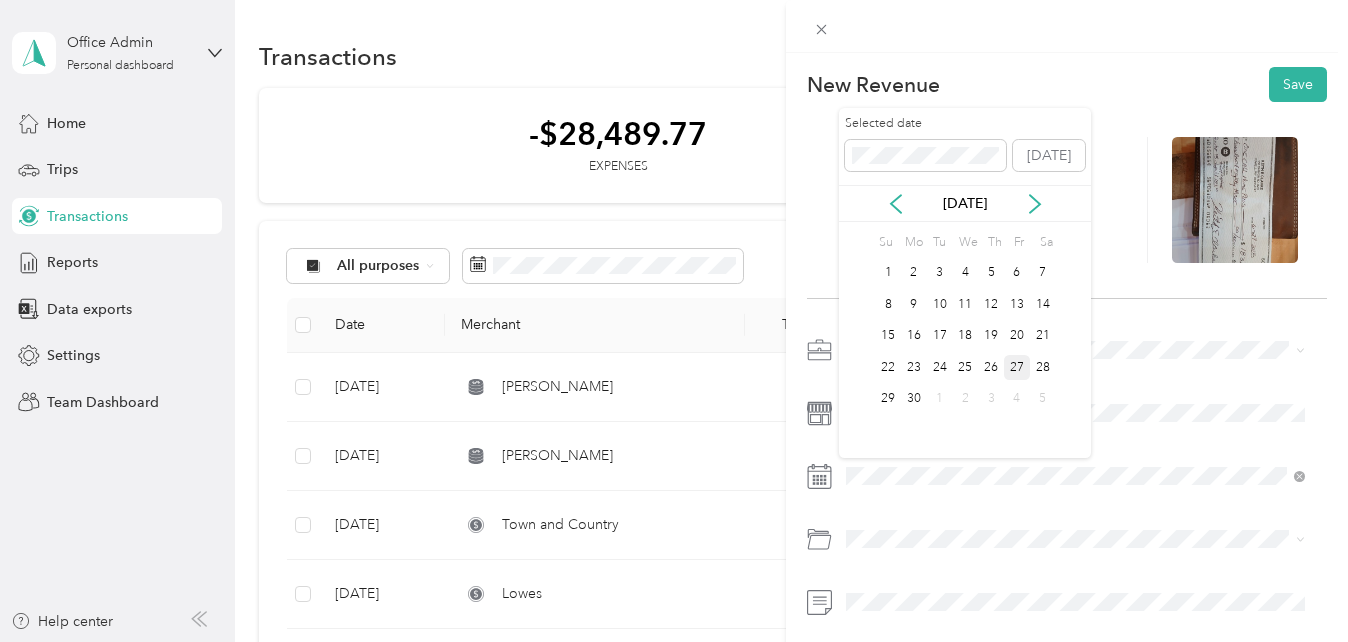 click on "27" at bounding box center [1017, 367] 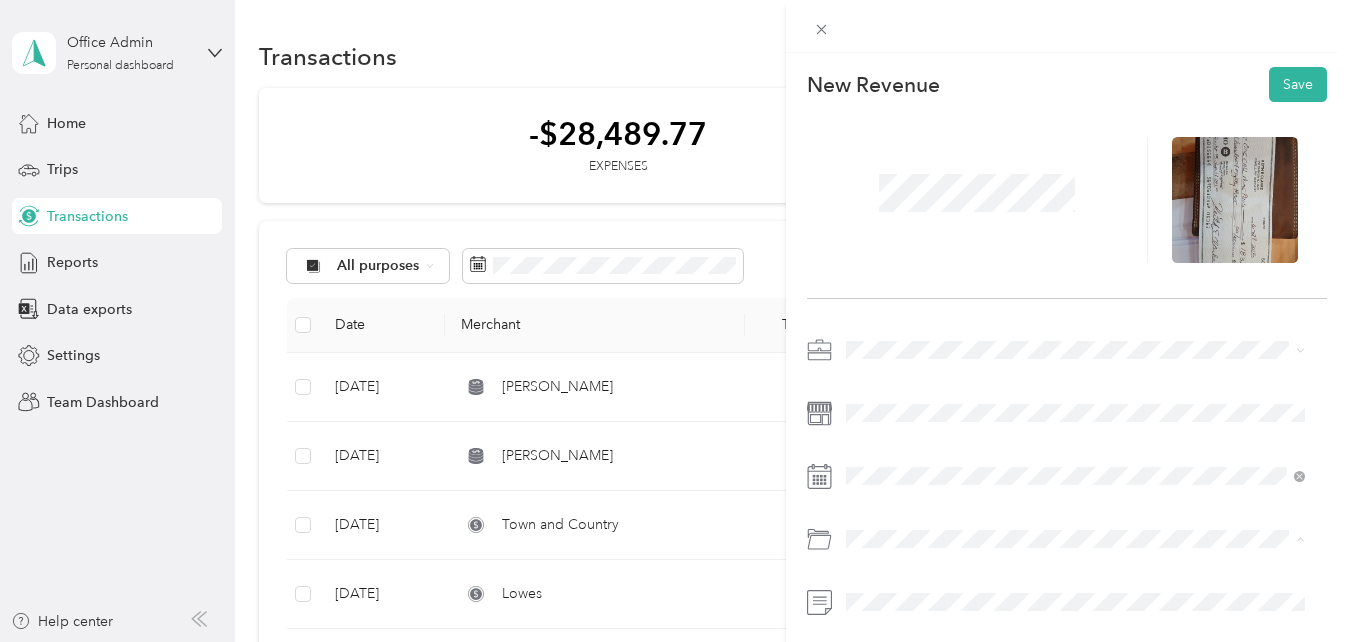 click on "Customer Payments" at bounding box center [962, 373] 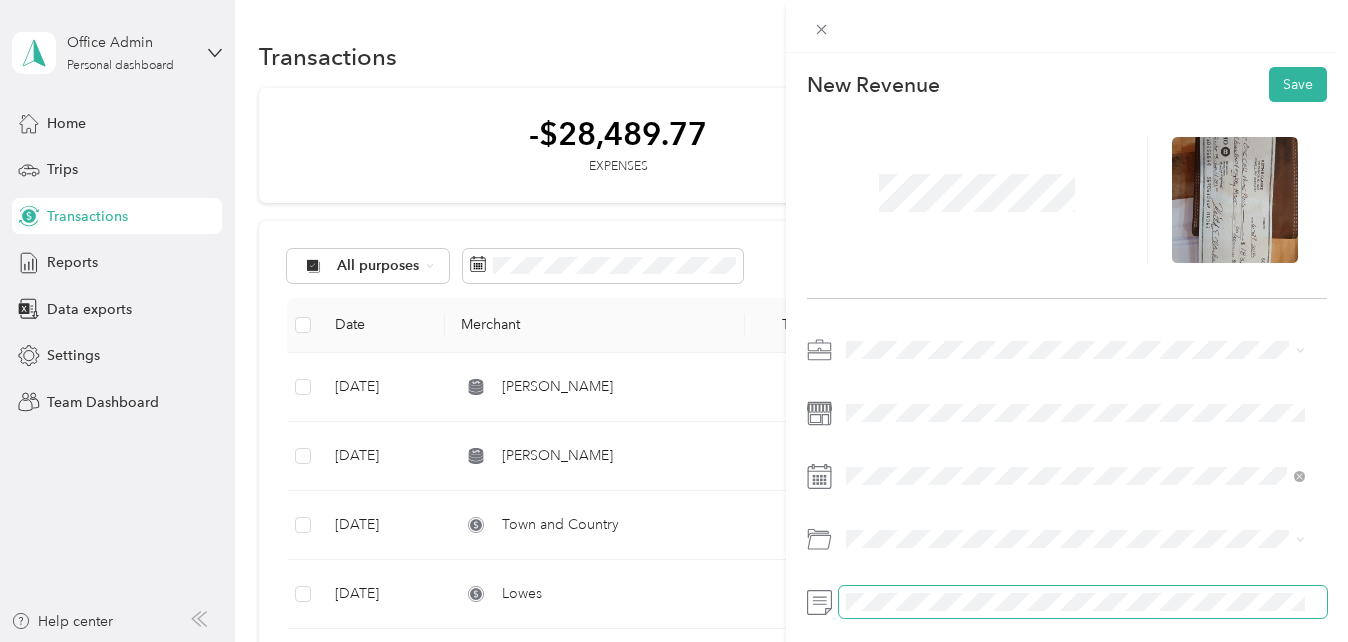 scroll, scrollTop: 0, scrollLeft: 38, axis: horizontal 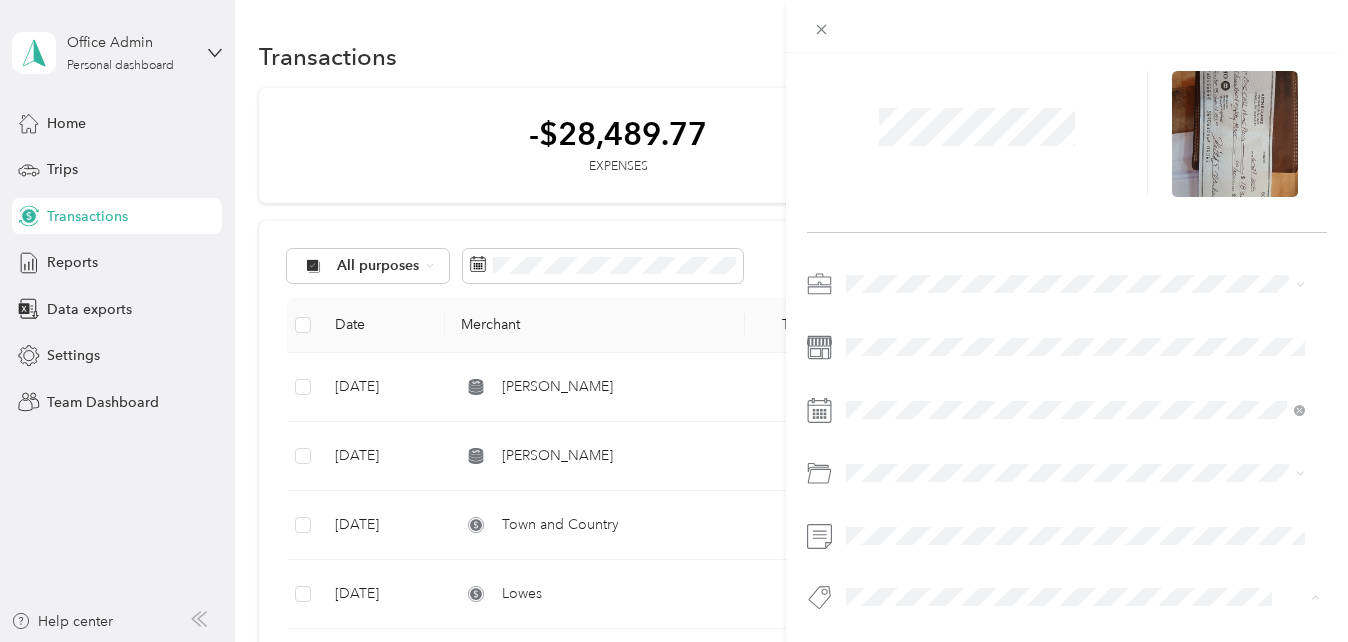 click on "Keith Clarke" at bounding box center (915, 547) 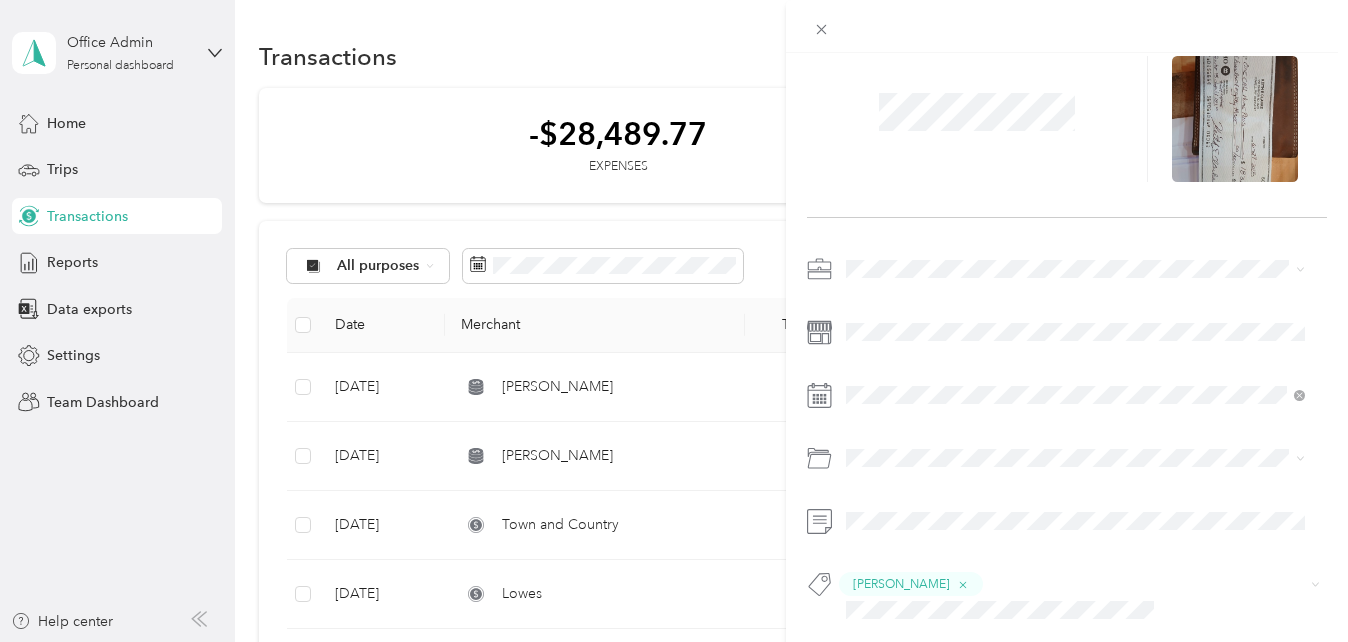 scroll, scrollTop: 0, scrollLeft: 0, axis: both 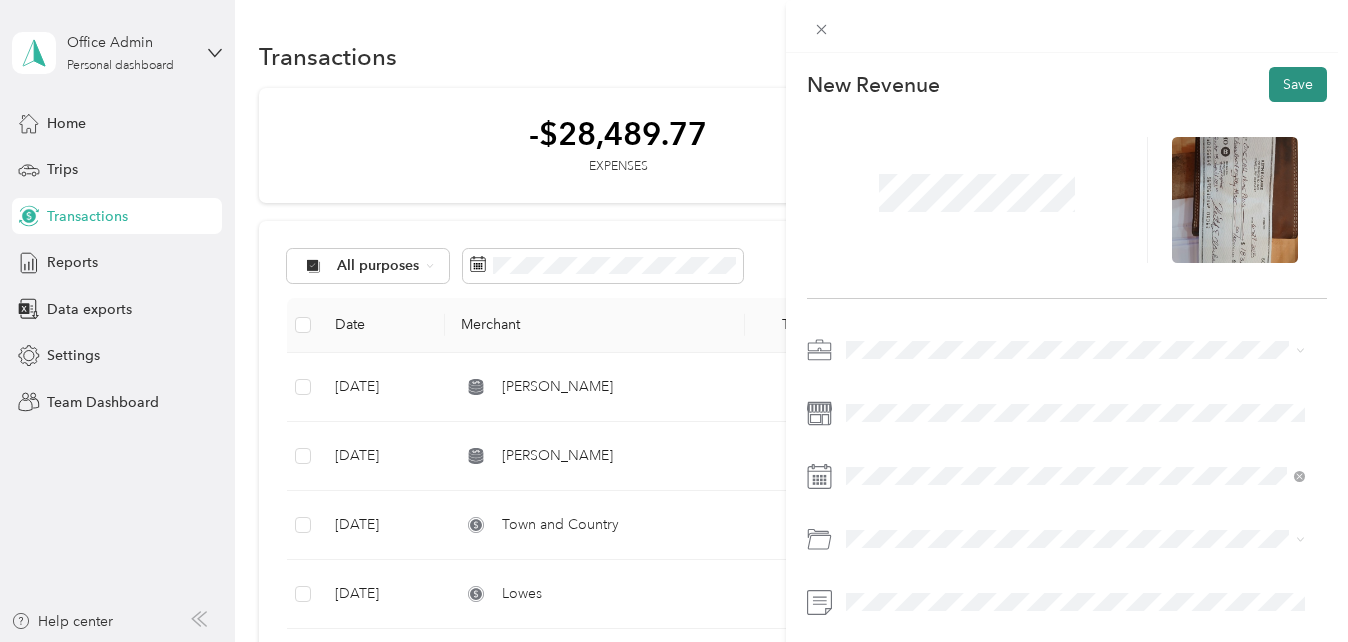 click on "Save" at bounding box center (1298, 84) 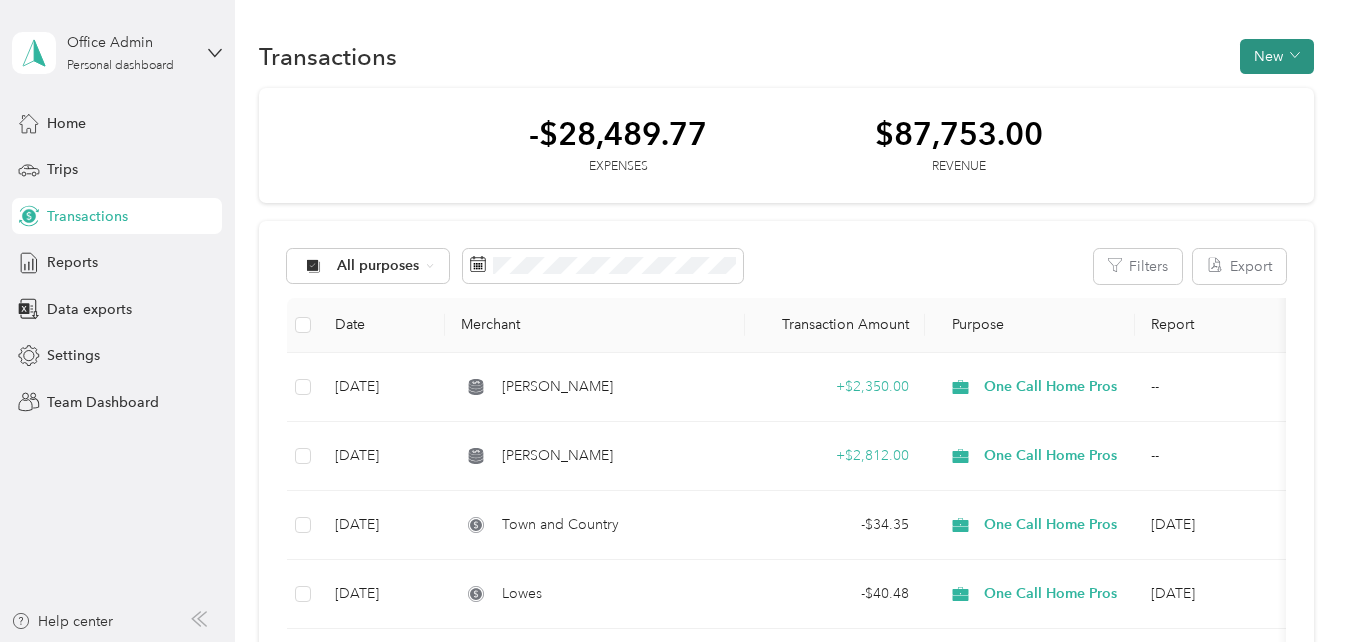 click on "New" at bounding box center (1277, 56) 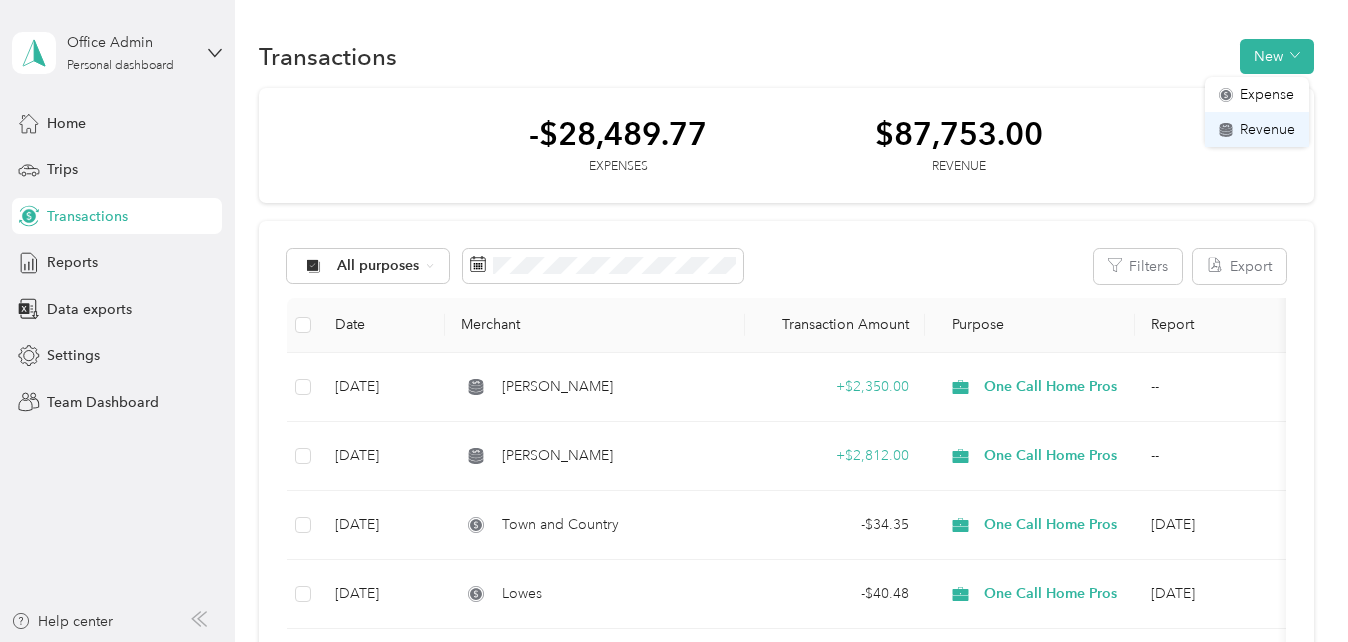 click on "Revenue" at bounding box center [1257, 129] 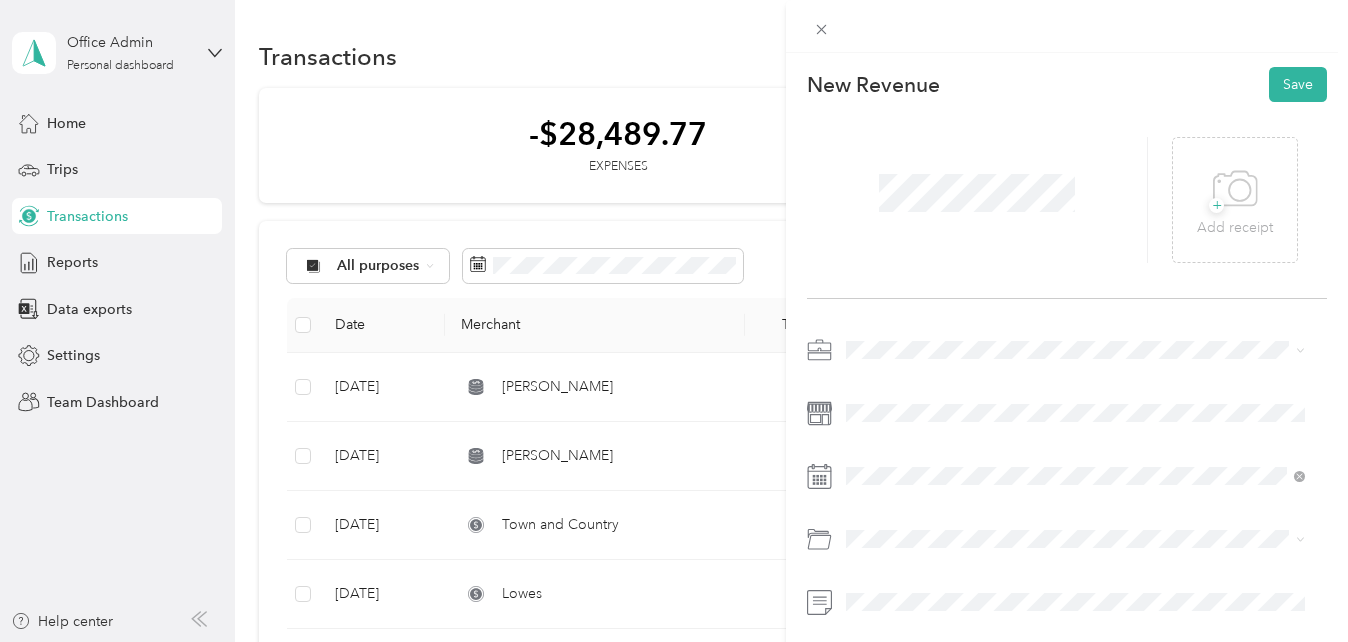 click on "One Call Home Pros" at bounding box center [917, 384] 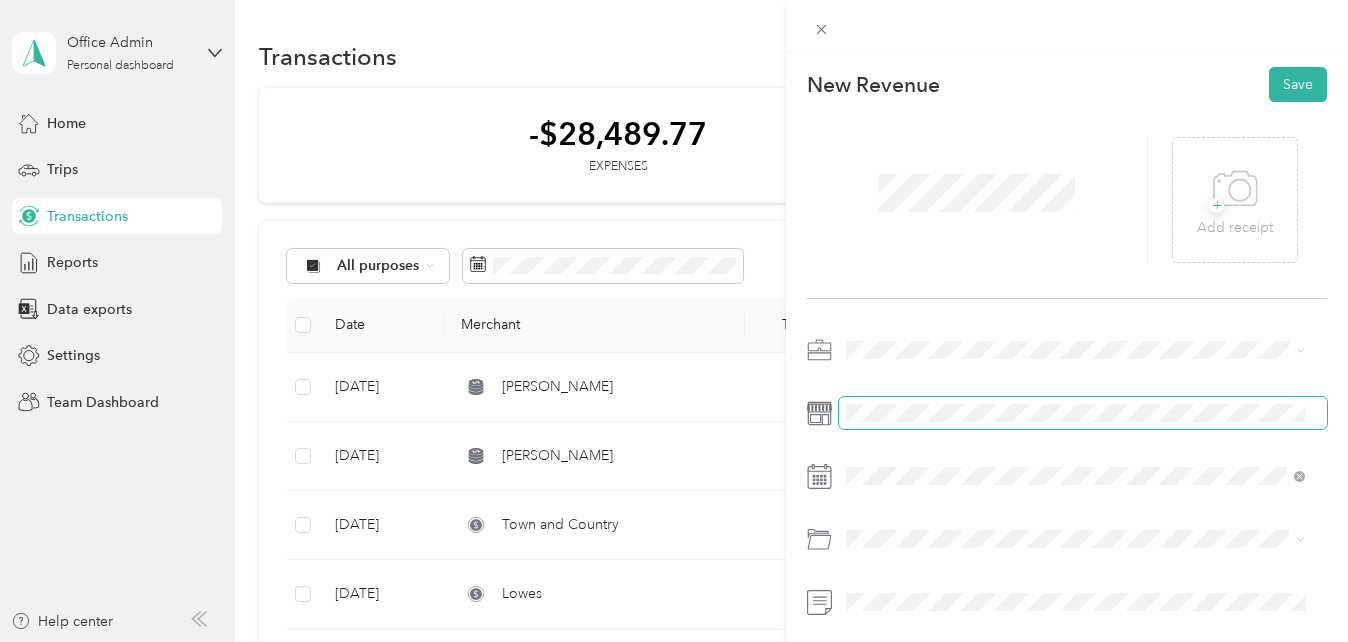 click at bounding box center (1083, 413) 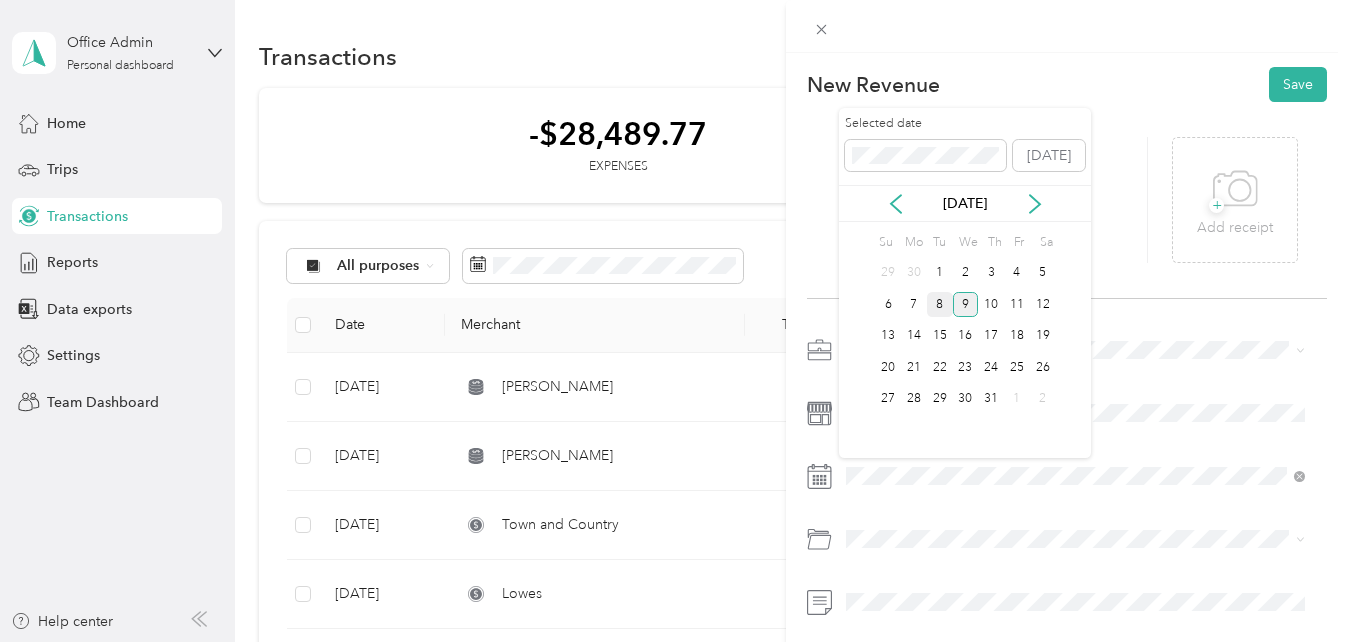 click on "8" at bounding box center [940, 304] 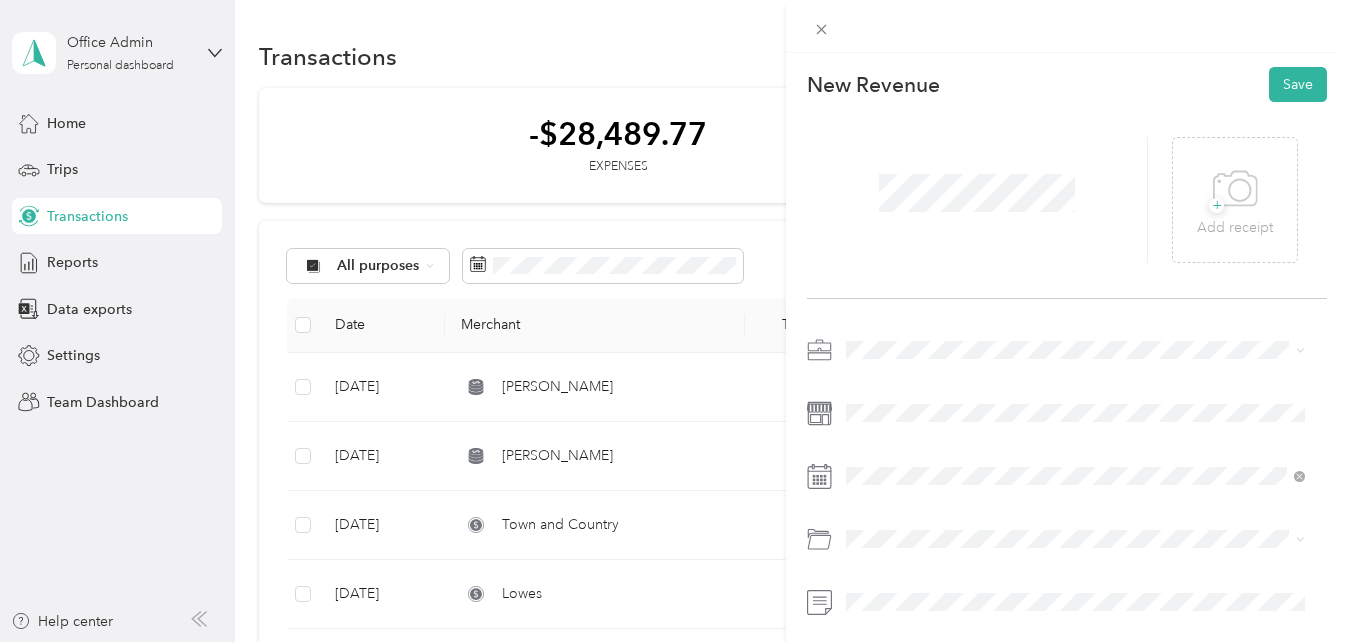 click on "Customer Payments" at bounding box center (962, 367) 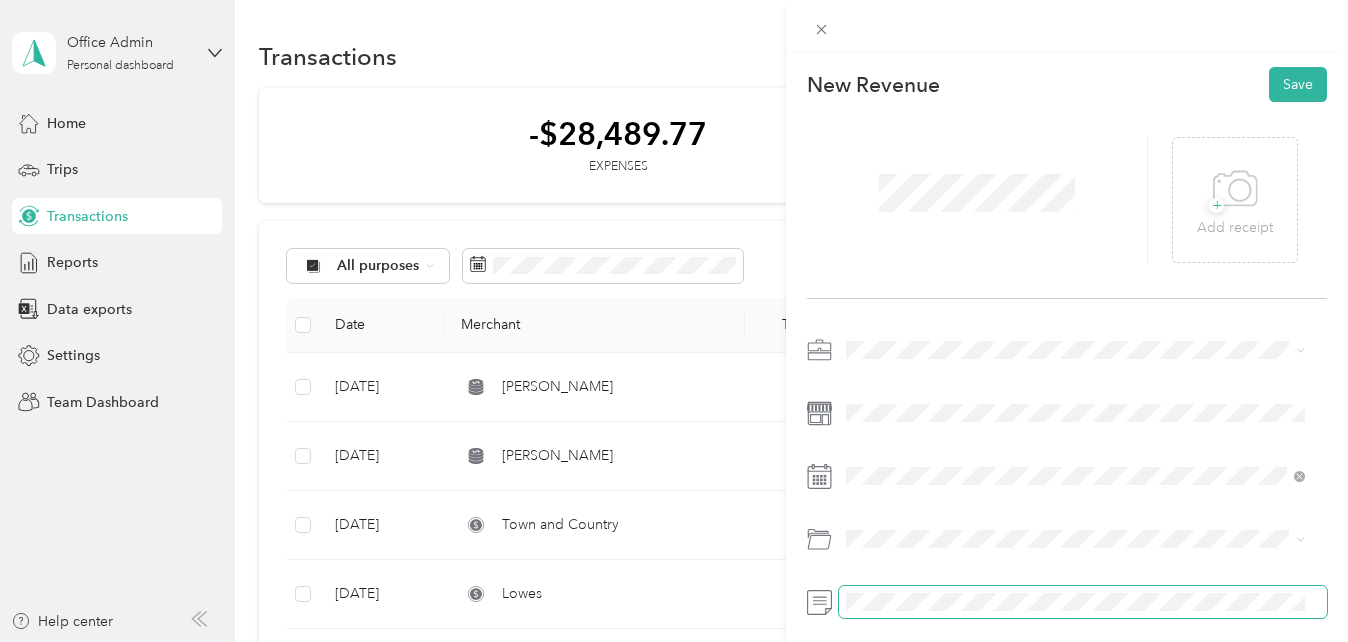 scroll, scrollTop: 0, scrollLeft: 38, axis: horizontal 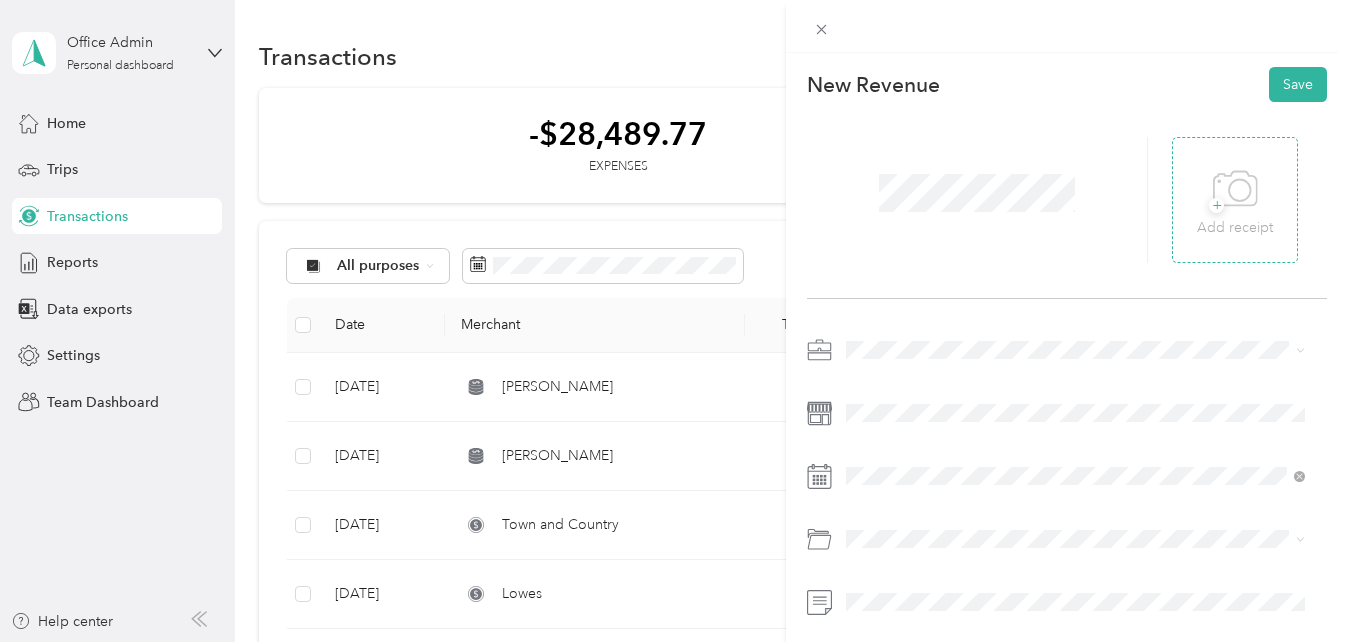 click on "+" at bounding box center (1216, 205) 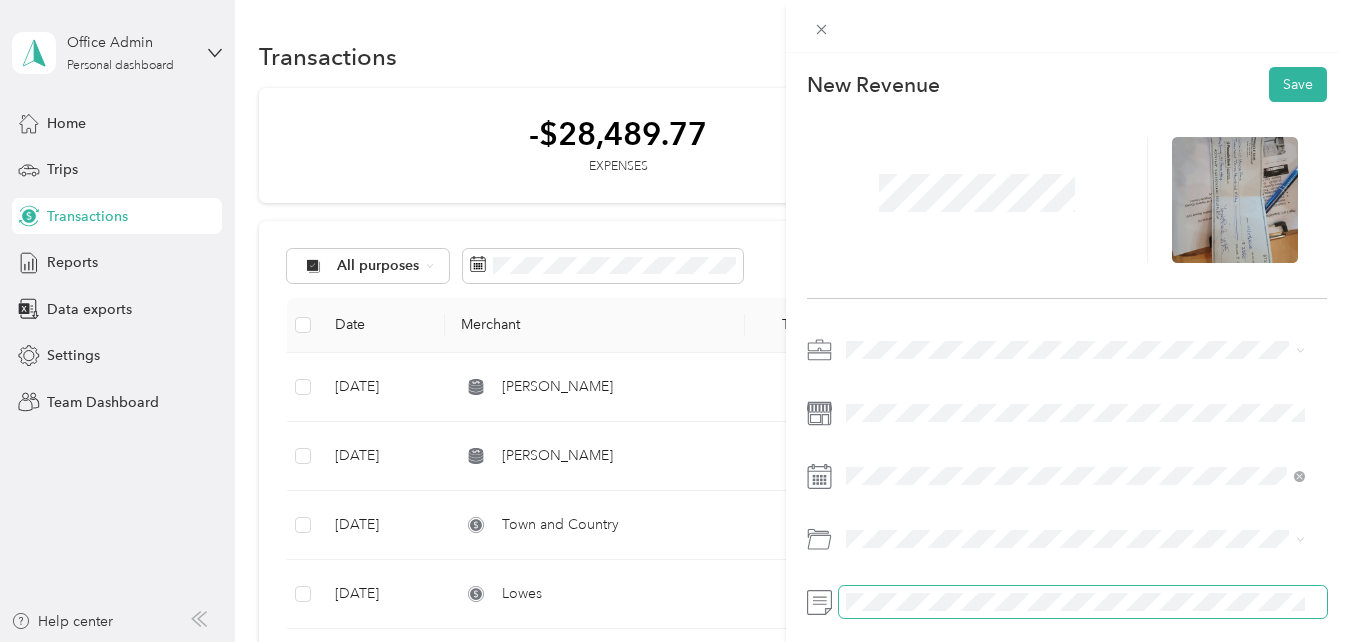 scroll, scrollTop: 0, scrollLeft: 38, axis: horizontal 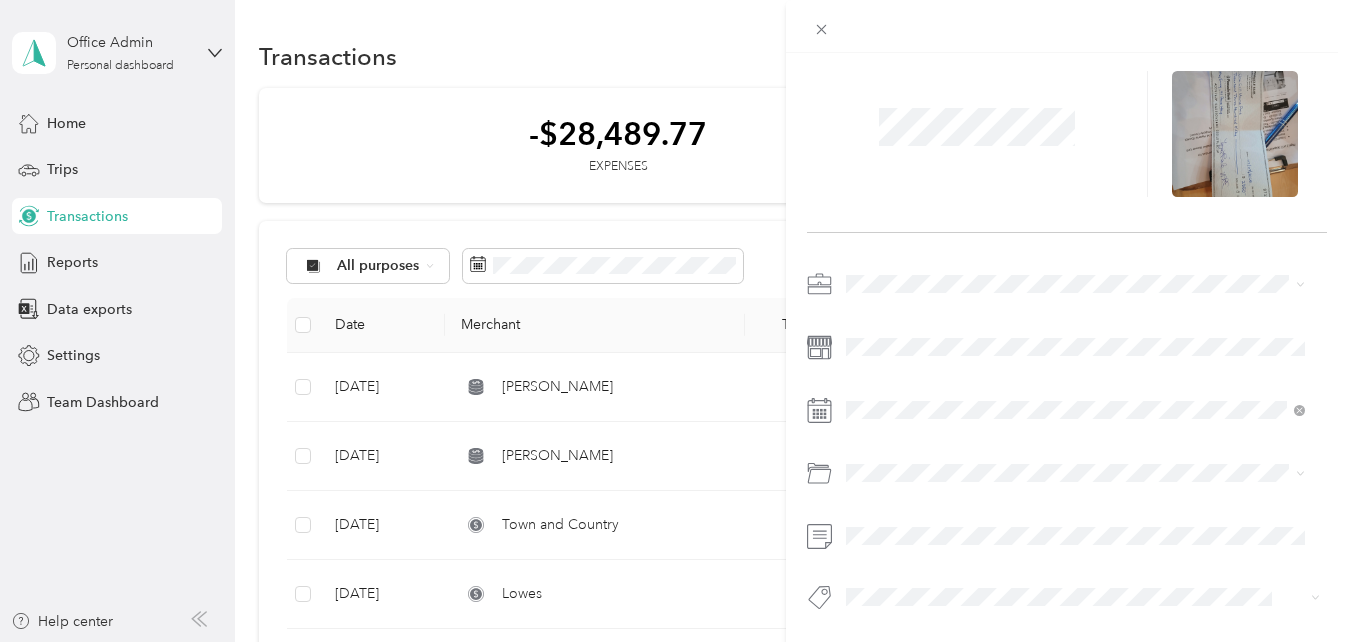 click on "This  revenue  cannot be edited because it is either under review, approved, or paid. Contact your Team Manager to edit it. New Revenue  Save Keith Clarke" at bounding box center (669, 642) 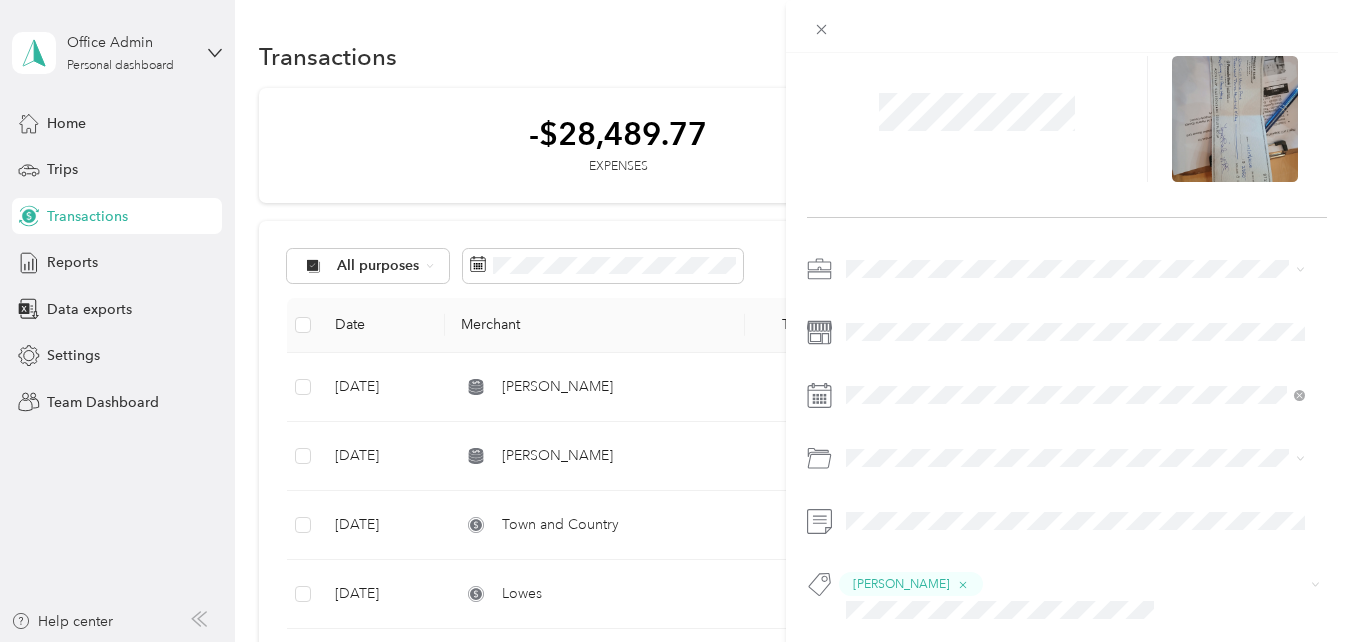 scroll, scrollTop: 0, scrollLeft: 0, axis: both 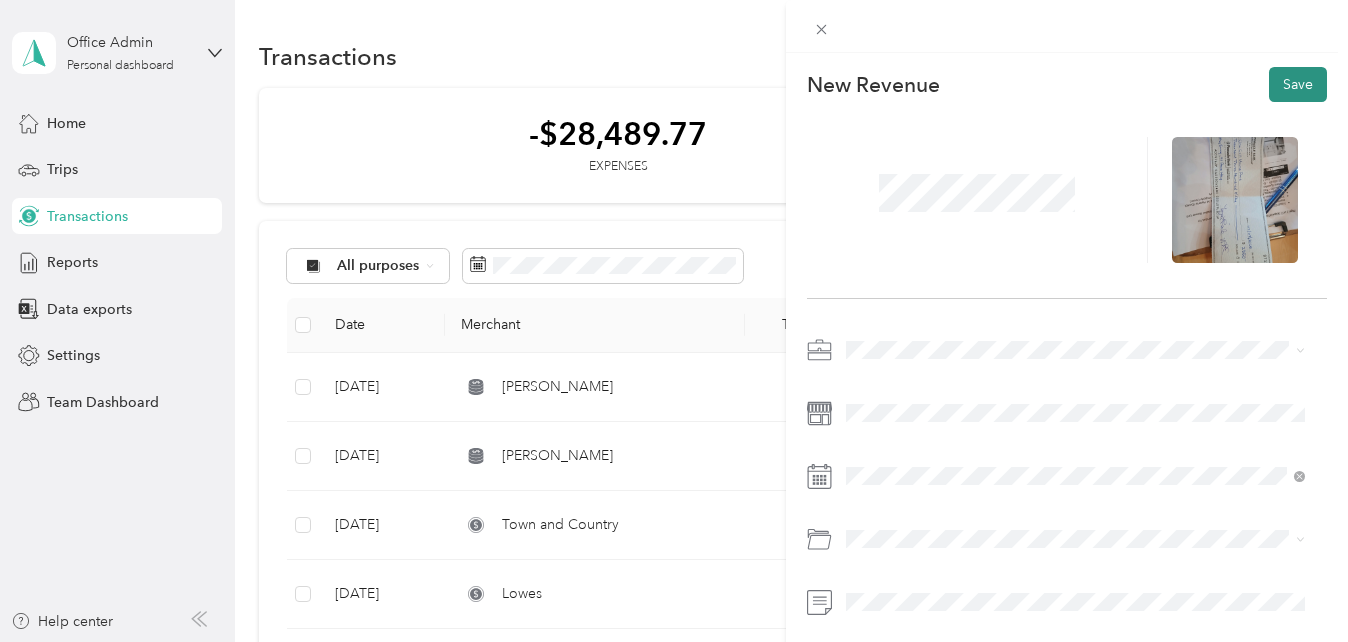 click on "Save" at bounding box center [1298, 84] 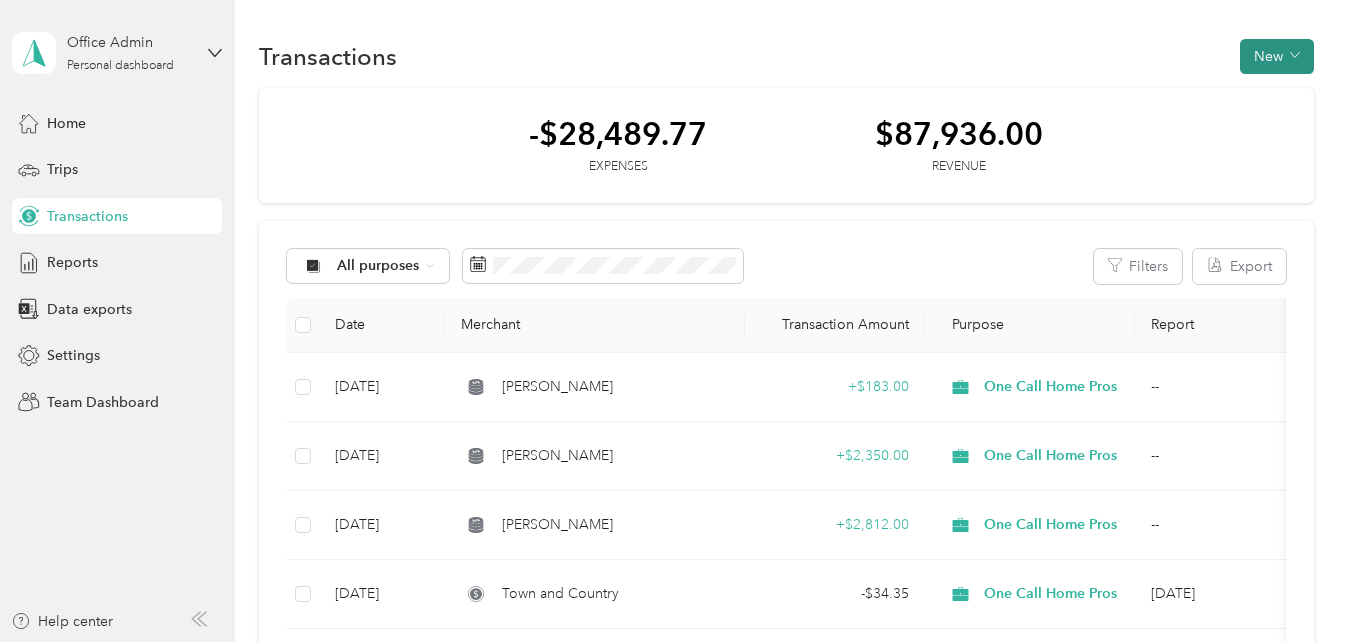 click on "New" at bounding box center [1277, 56] 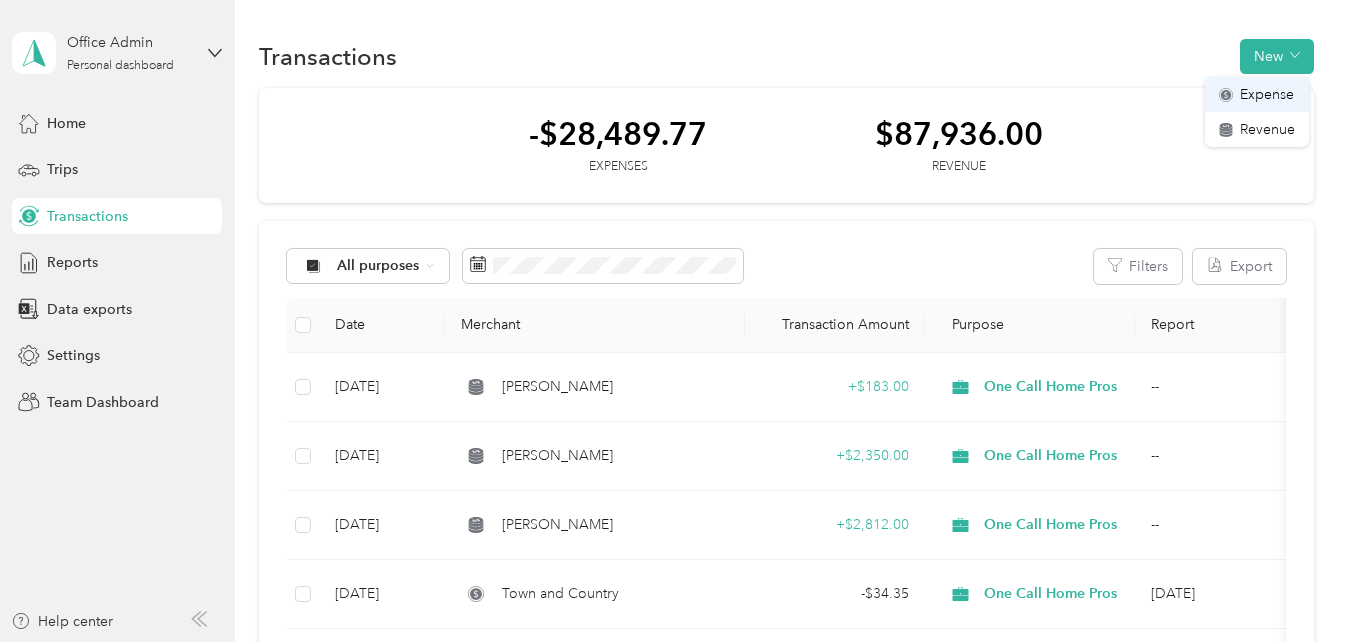 click on "Expense" at bounding box center [1267, 94] 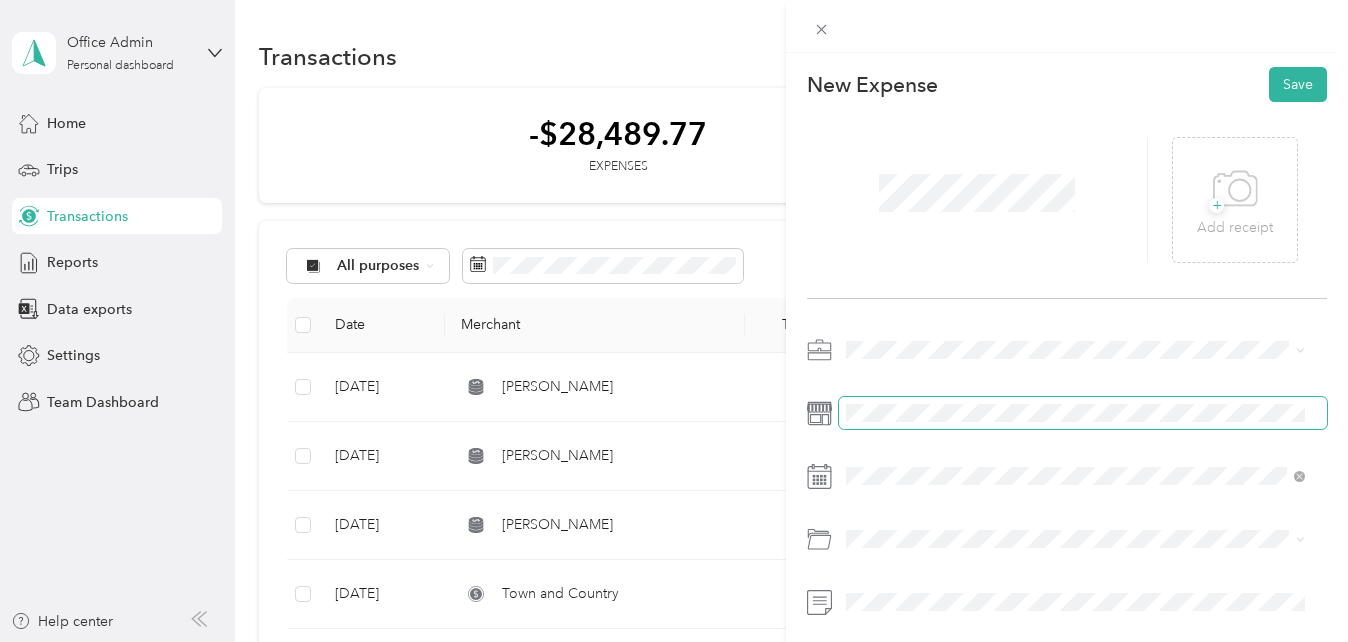 click at bounding box center [1083, 413] 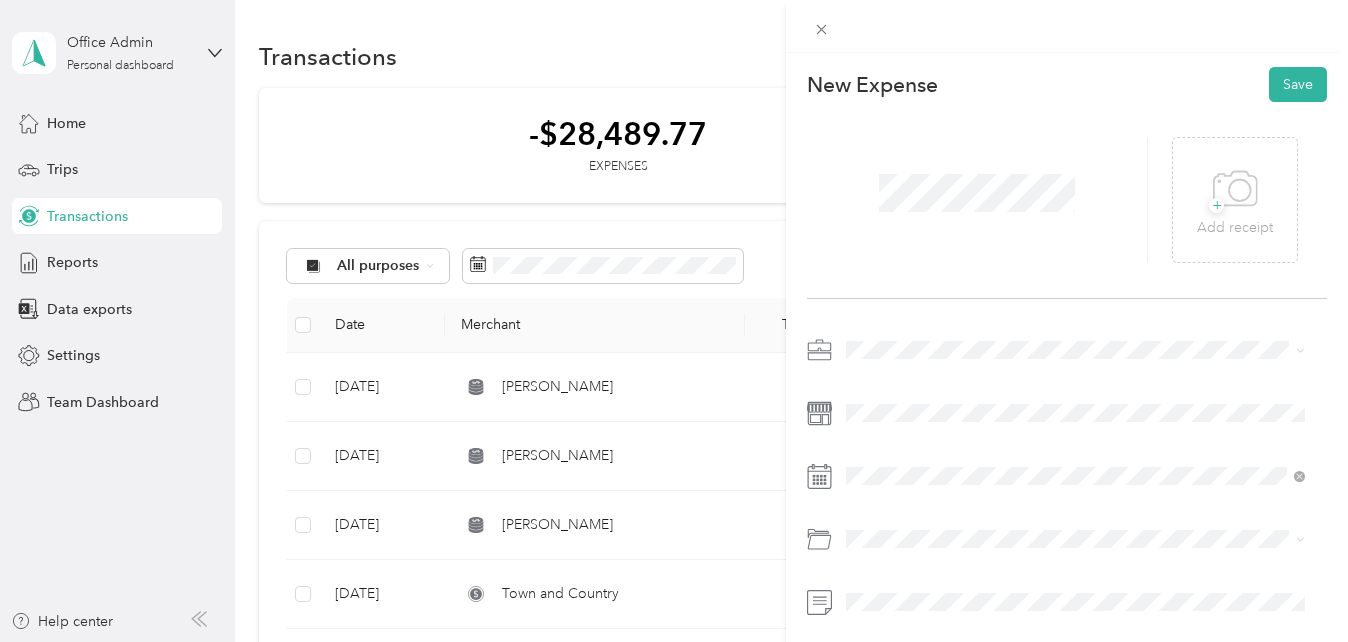 click at bounding box center [977, 193] 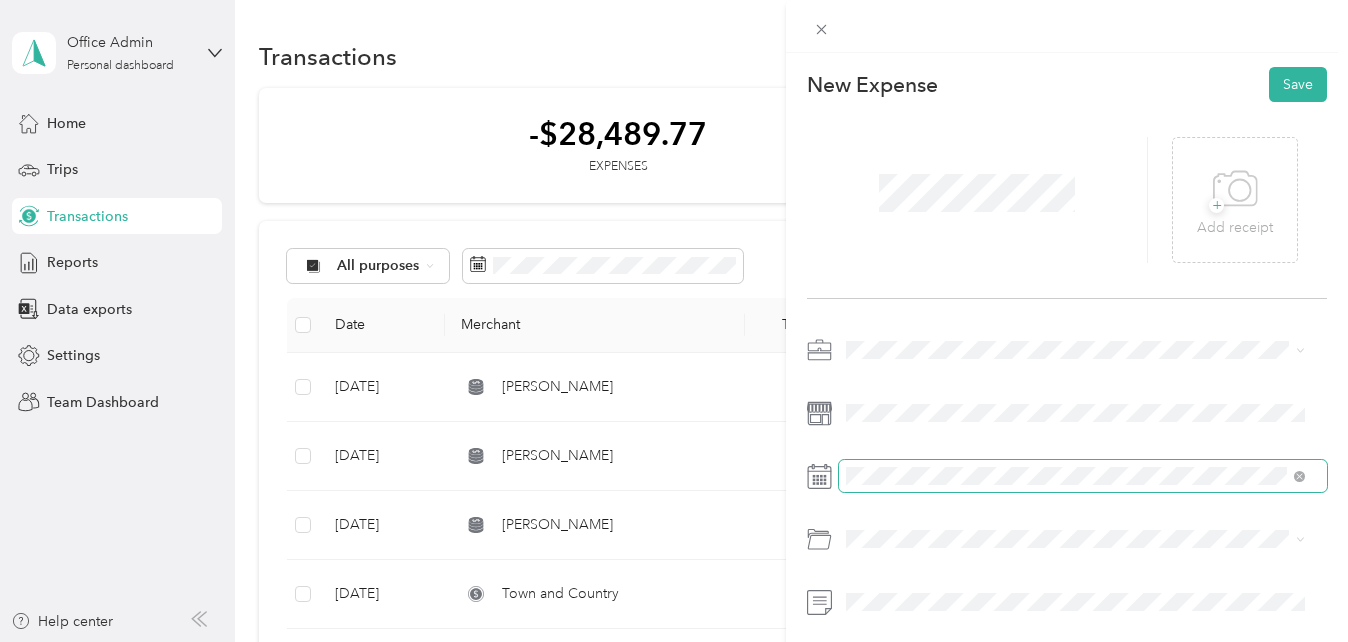 click at bounding box center (1067, 476) 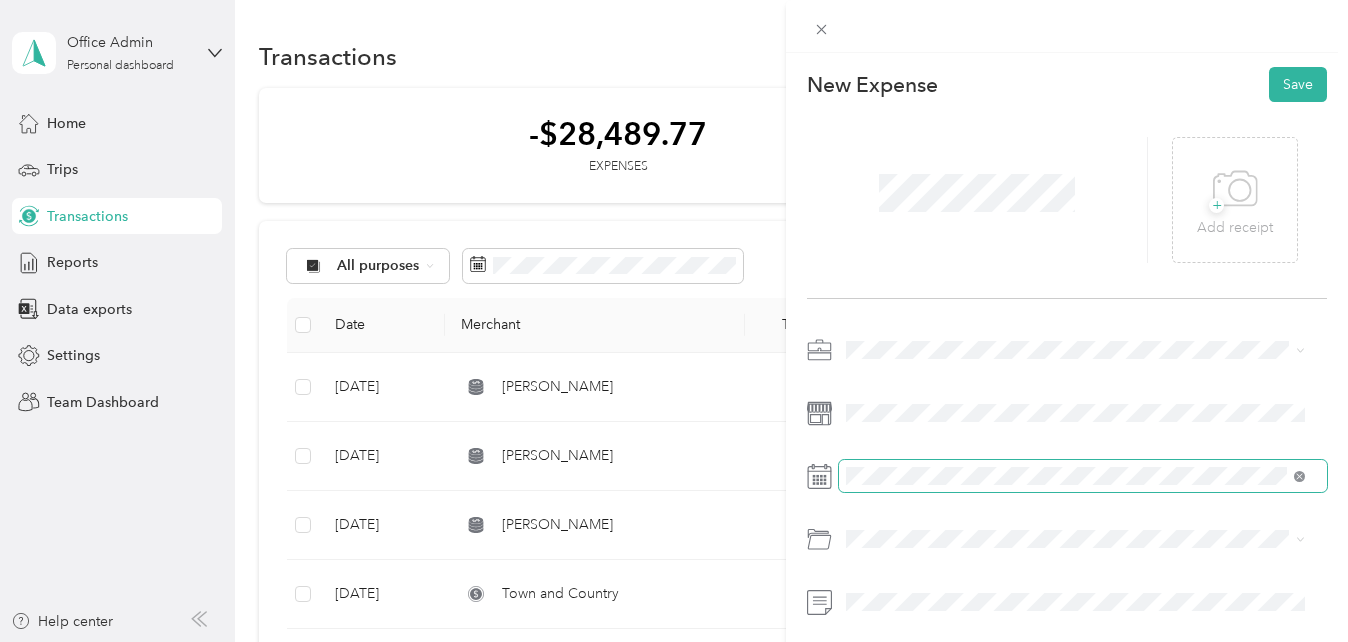 click 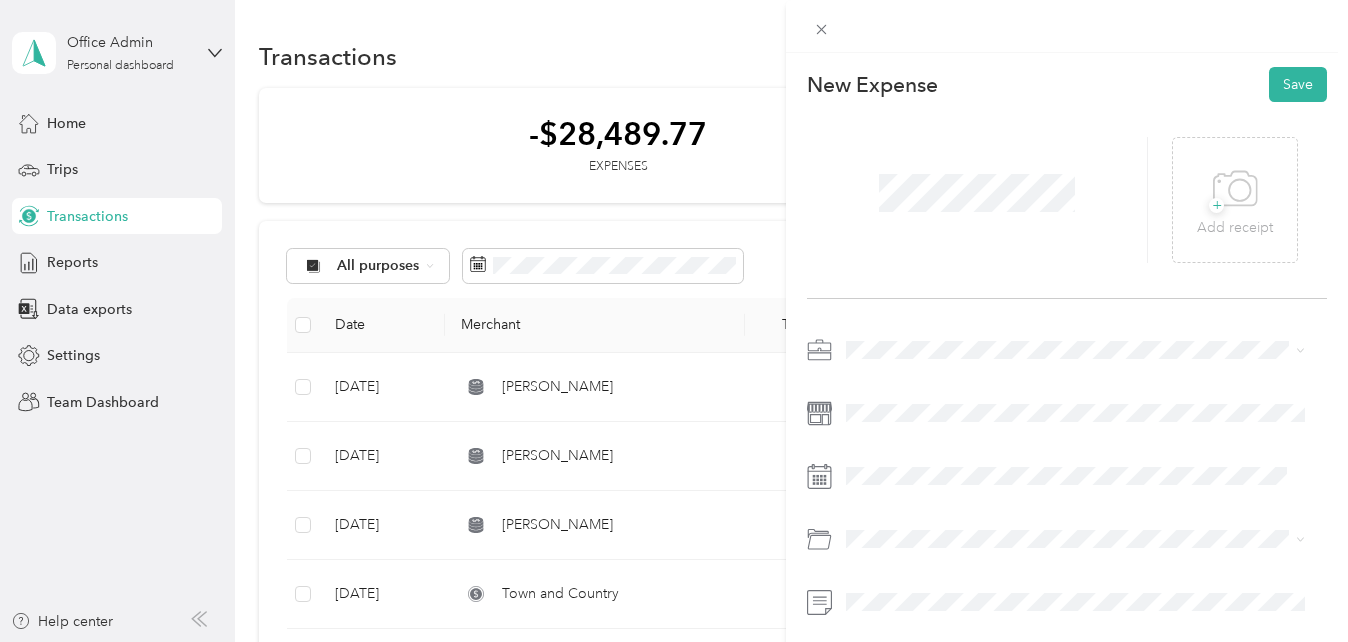 click 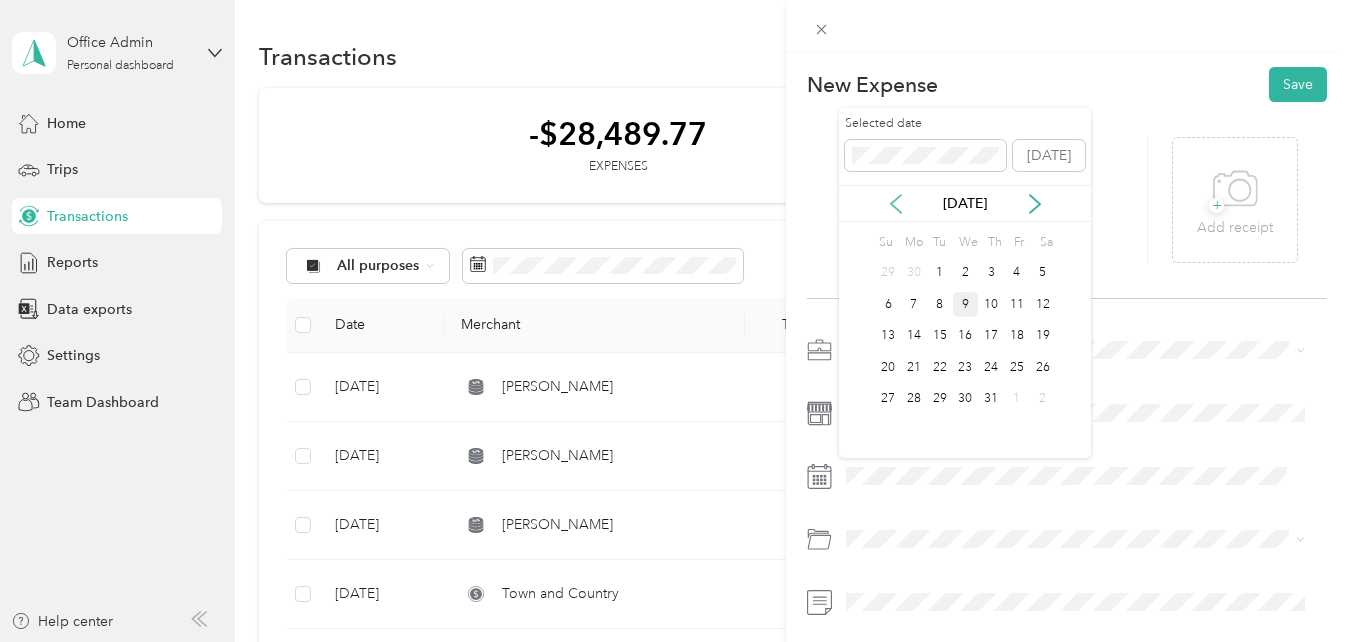 click 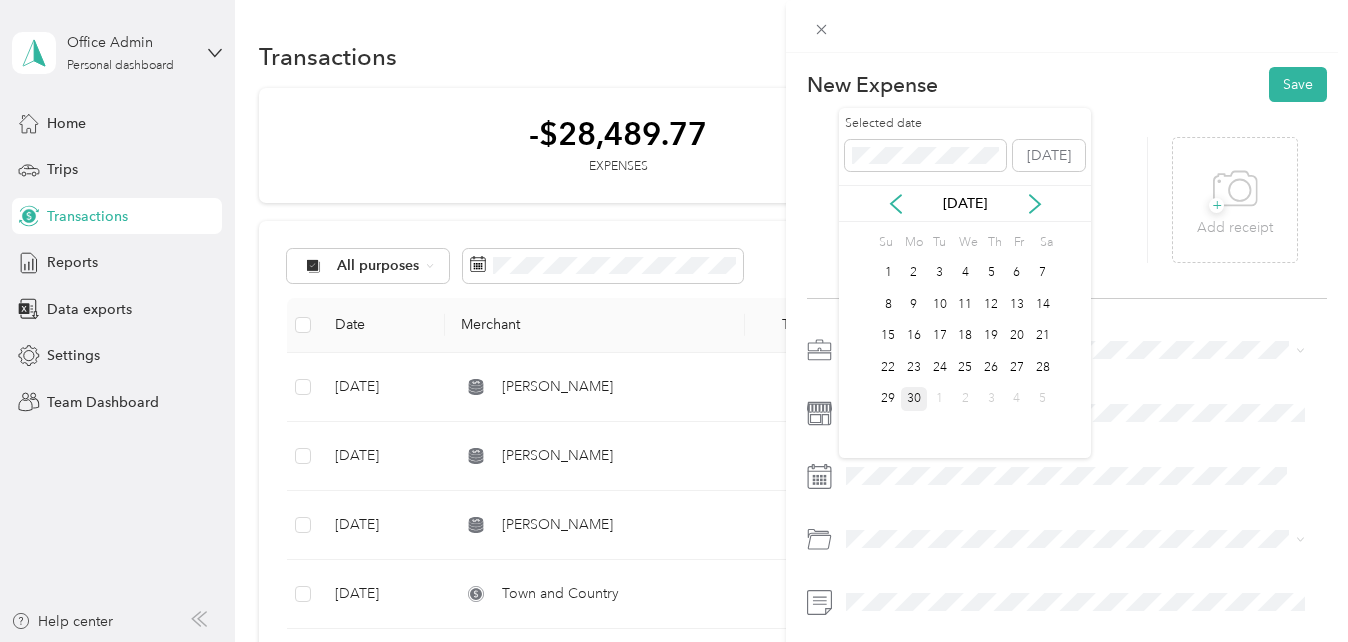 click on "30" at bounding box center (914, 399) 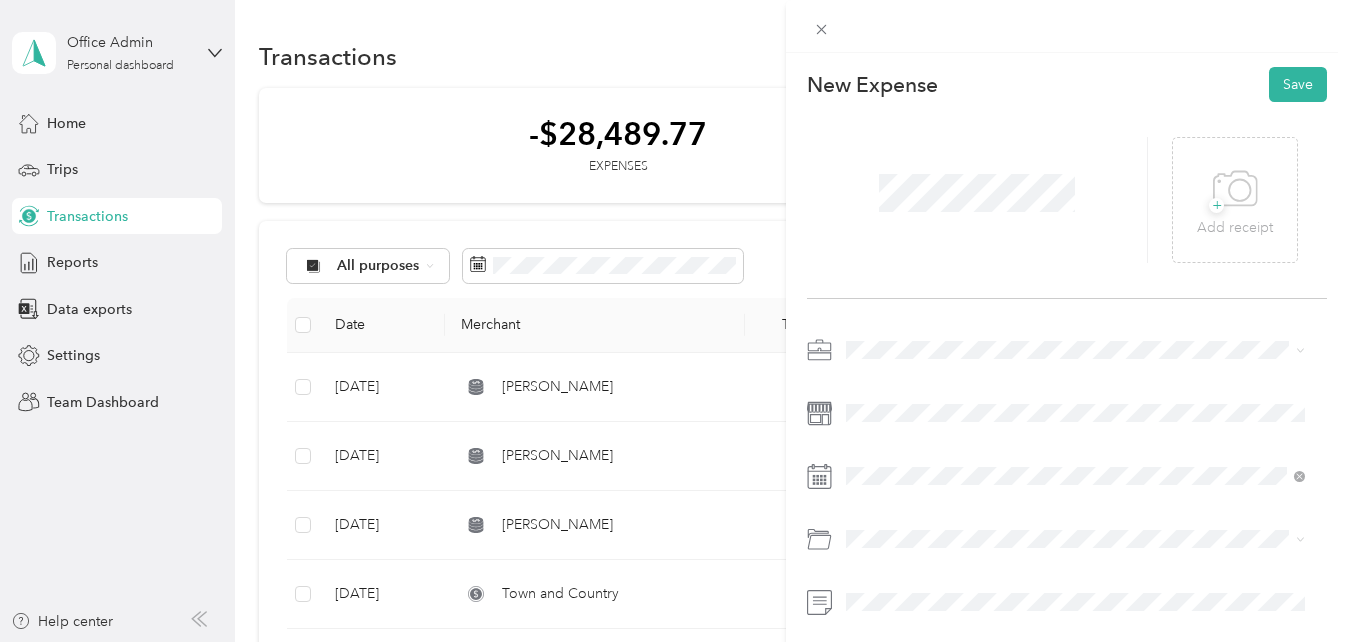 click on "Building Materials" at bounding box center (1099, 297) 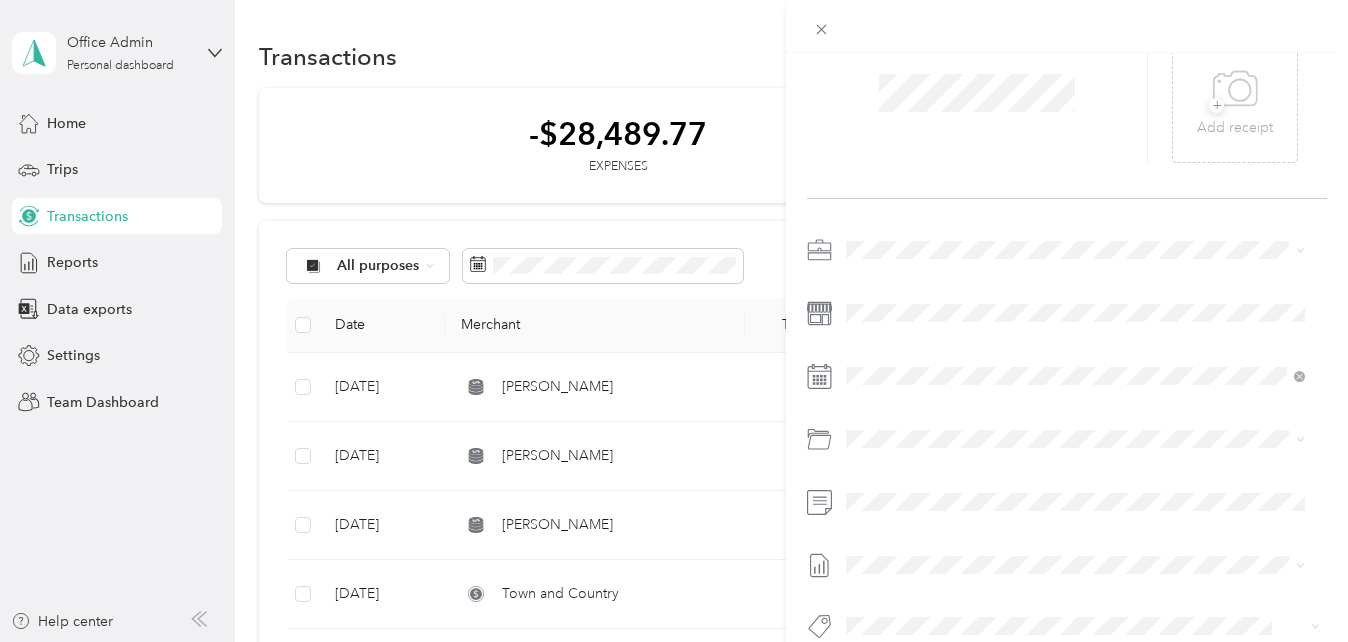 scroll, scrollTop: 144, scrollLeft: 0, axis: vertical 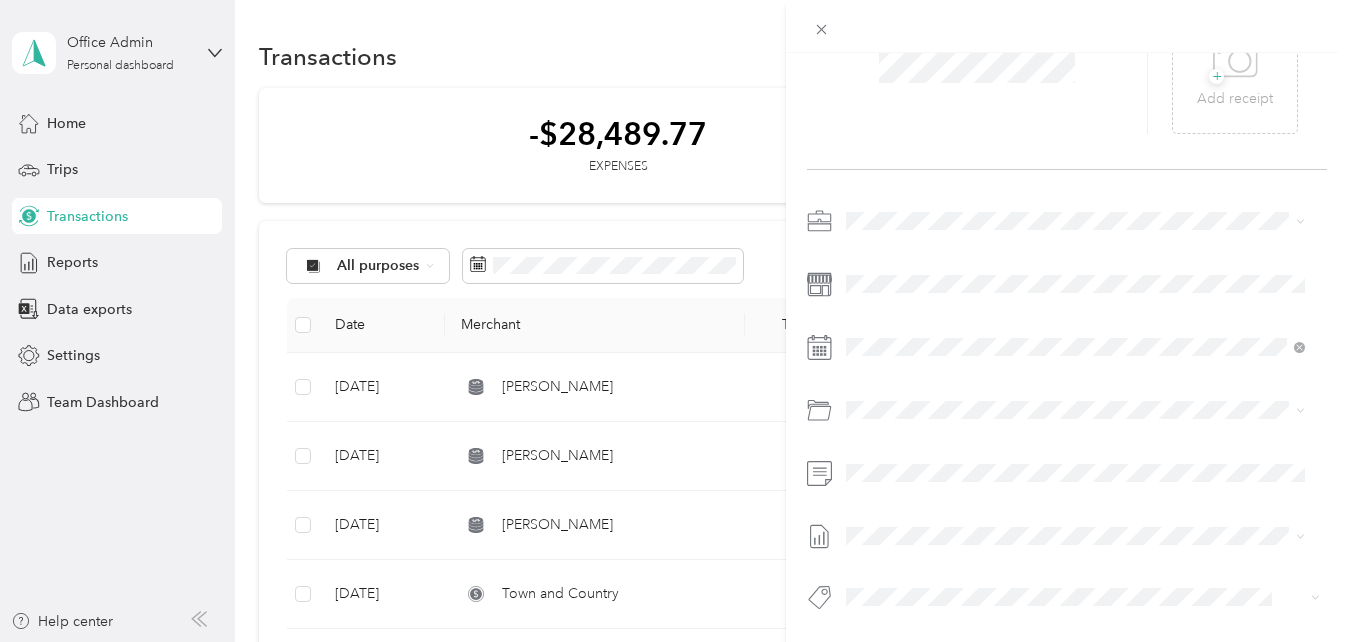 click on "This  expense  cannot be edited because it is either under review, approved, or paid. Contact your Team Manager to edit it. New Expense  Save + Add receipt" at bounding box center (674, 321) 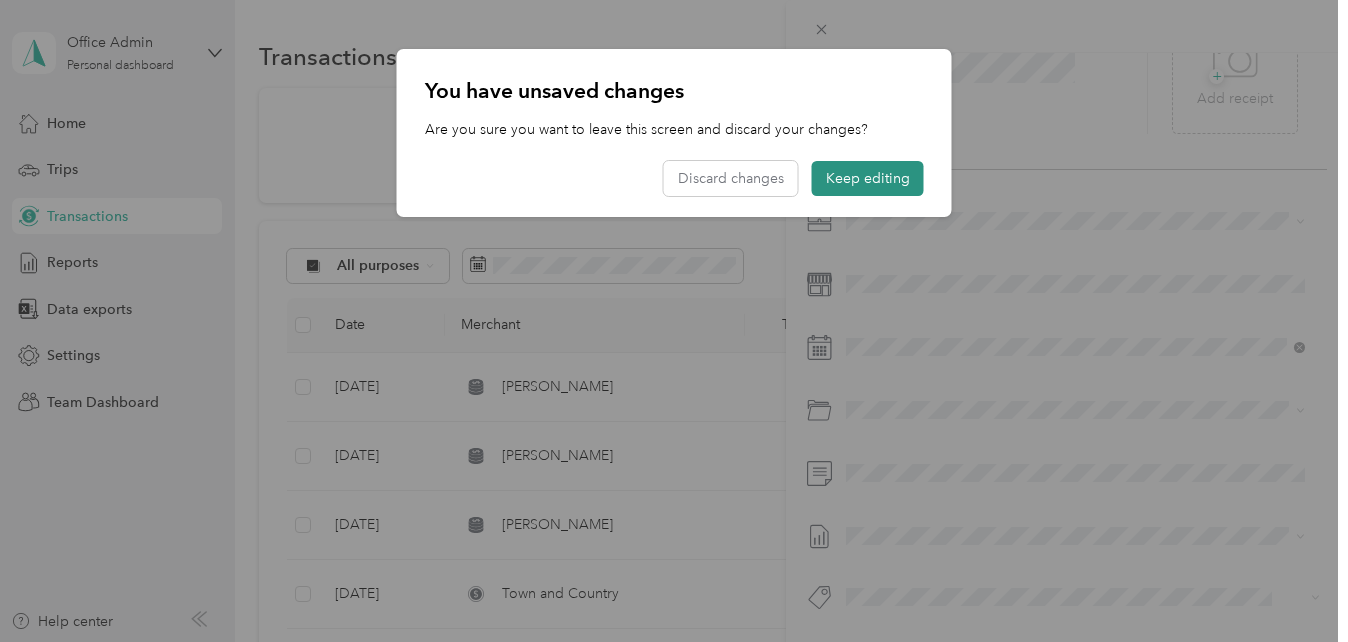 click on "Keep editing" at bounding box center (868, 178) 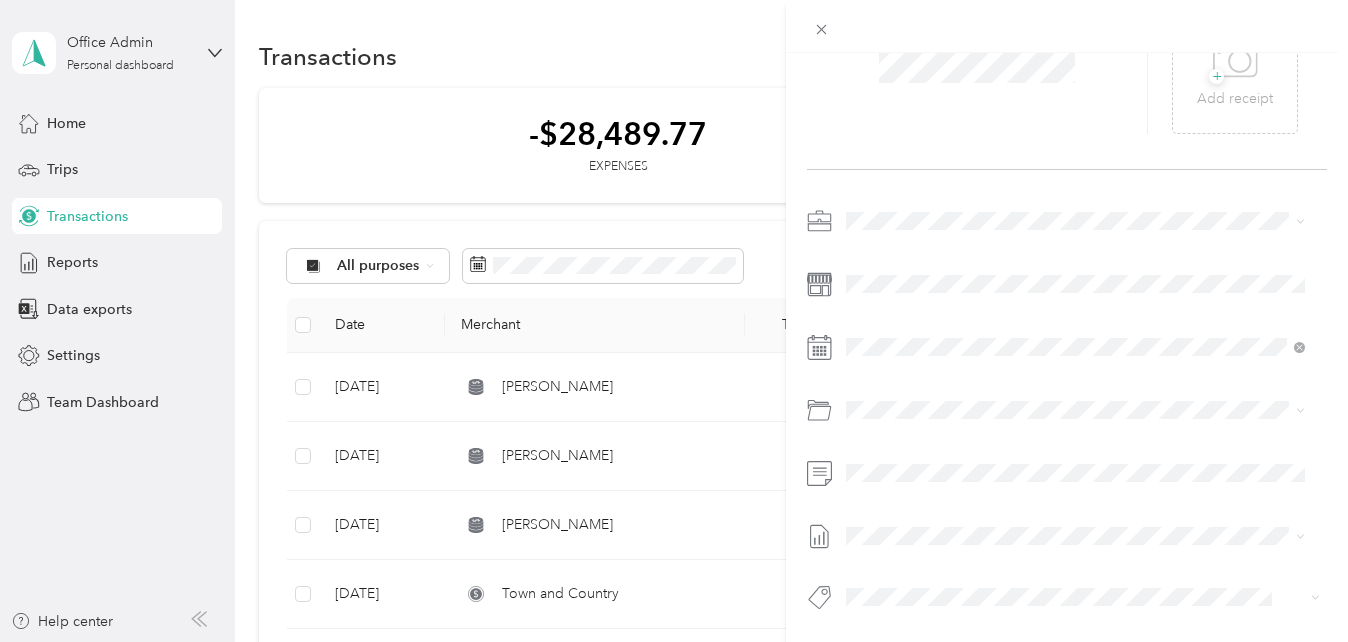 scroll, scrollTop: 0, scrollLeft: 0, axis: both 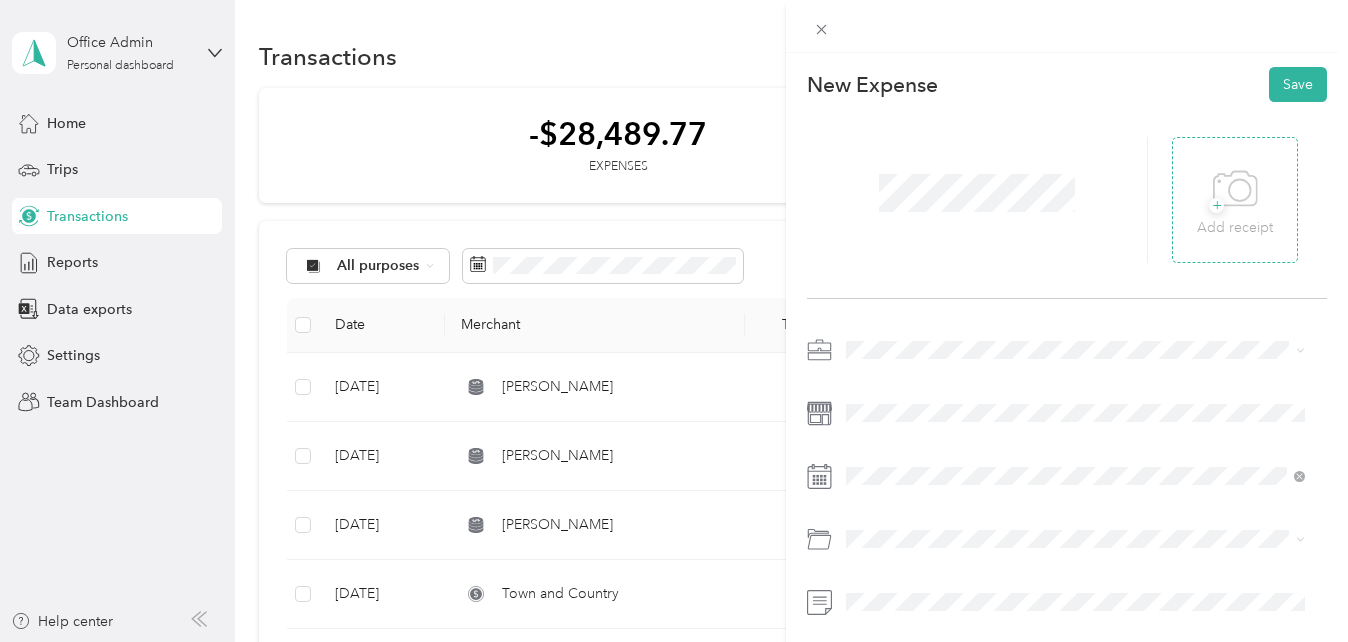 click 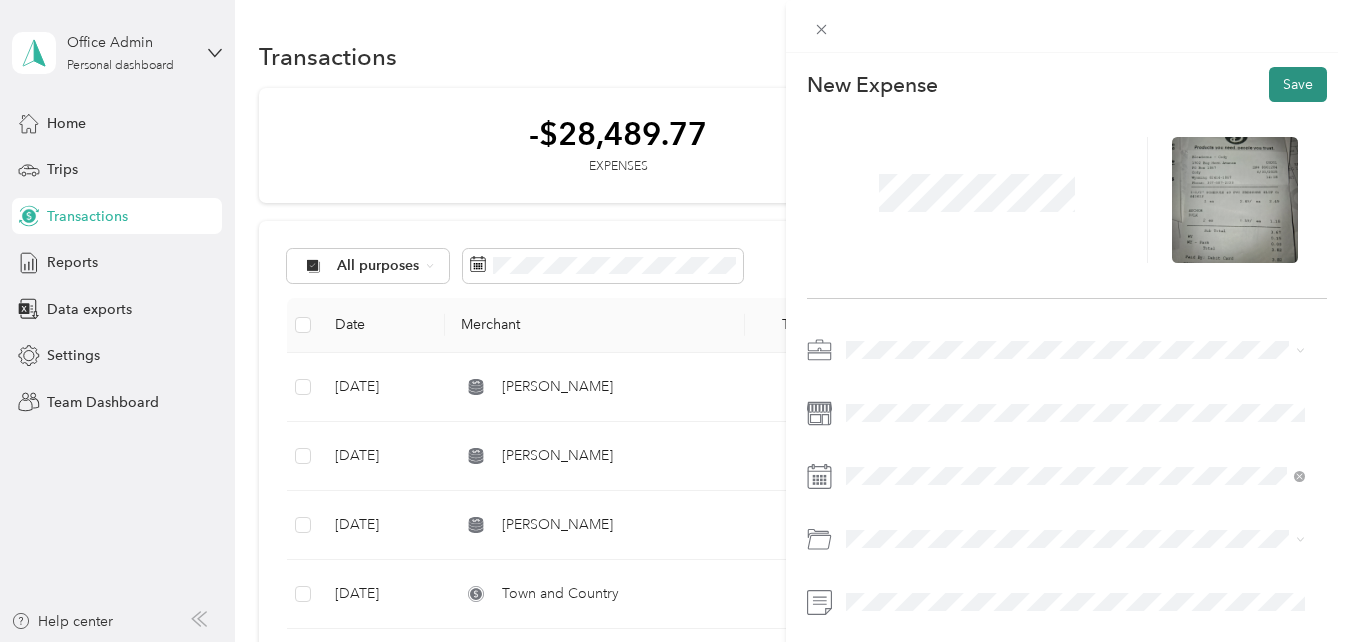 click on "Save" at bounding box center (1298, 84) 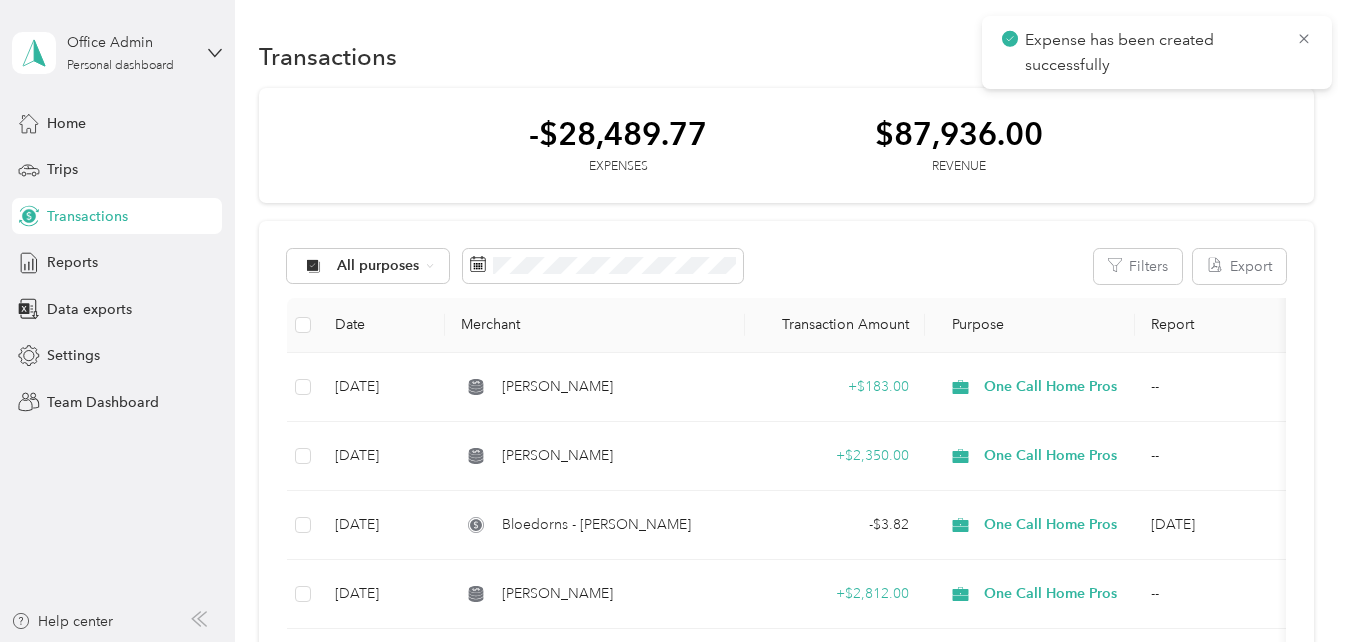 click on "Transactions New" at bounding box center (786, 56) 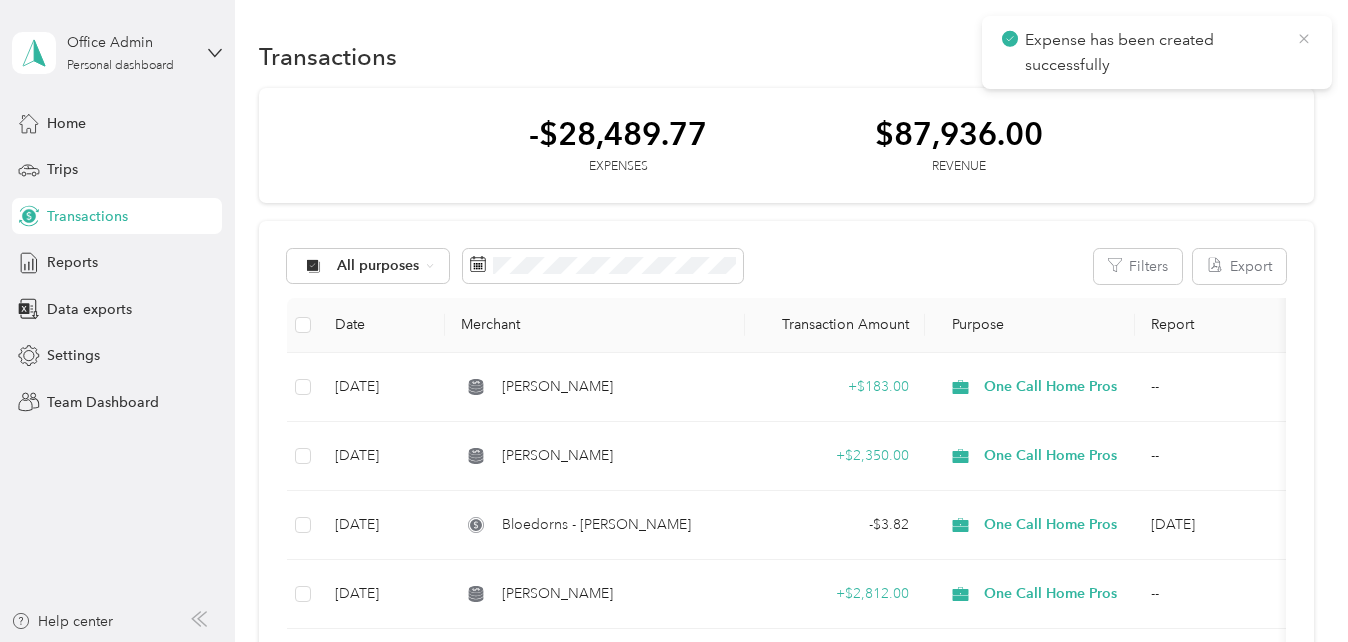 click 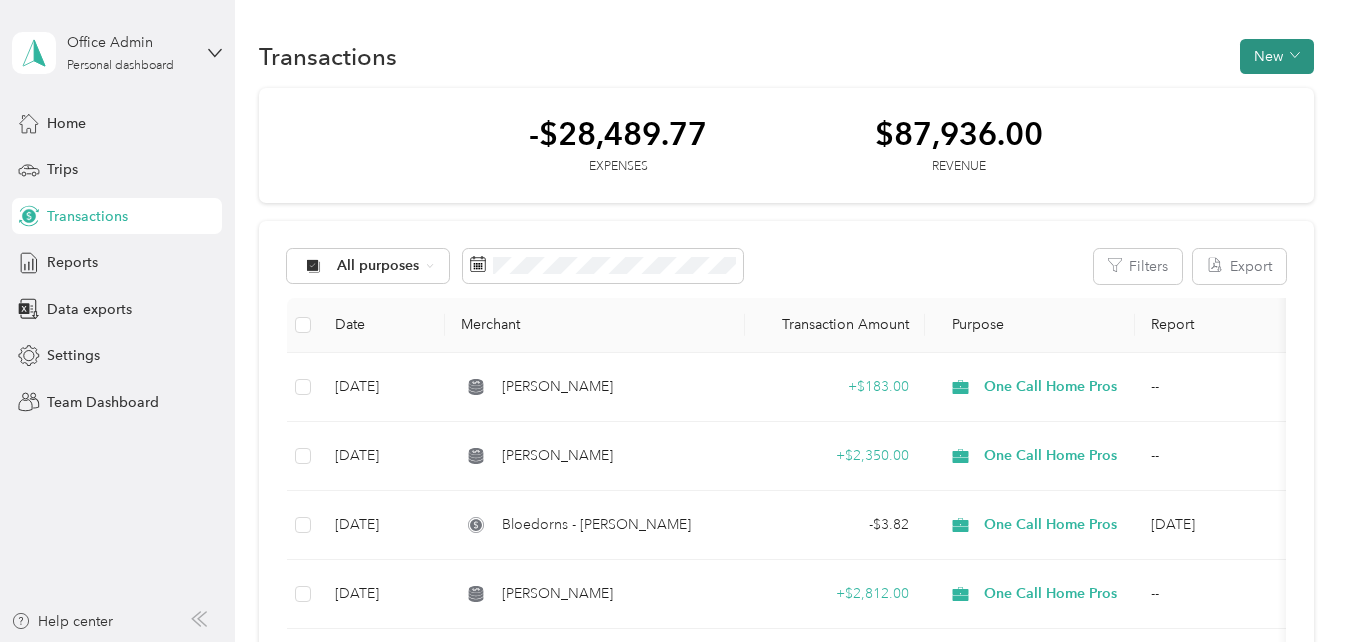 click on "New" at bounding box center [1277, 56] 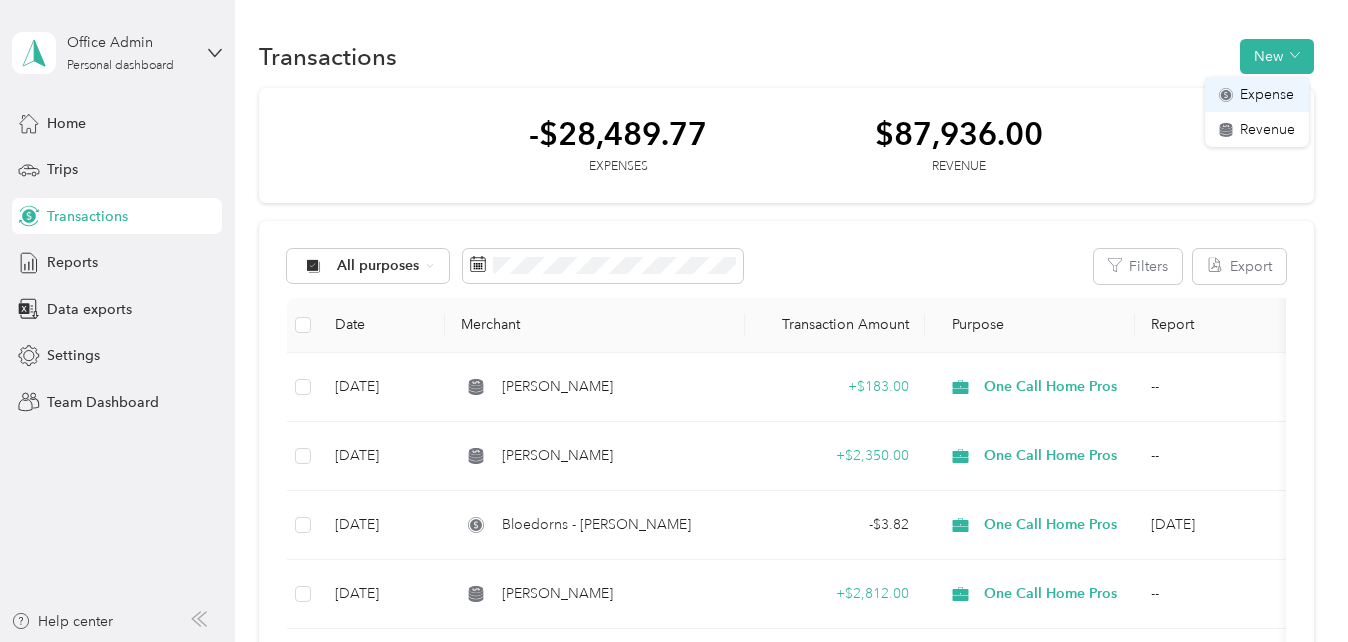 click on "Expense" at bounding box center [1267, 94] 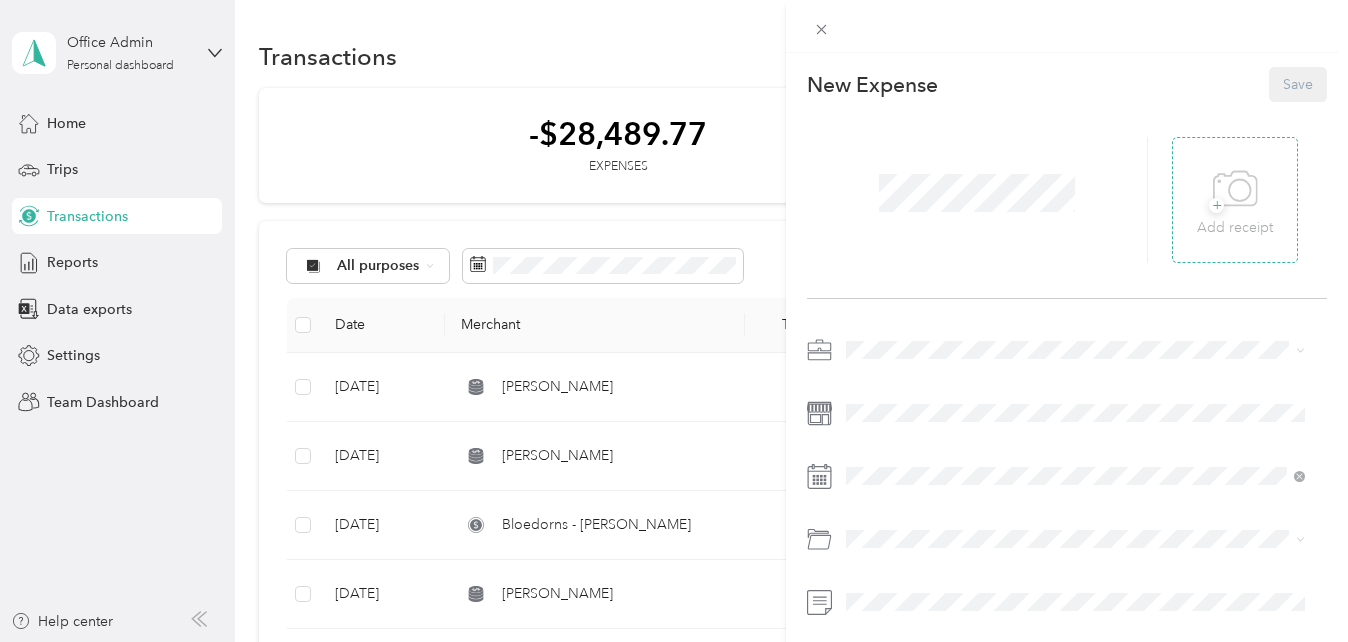 click on "+ Add receipt" at bounding box center (1235, 200) 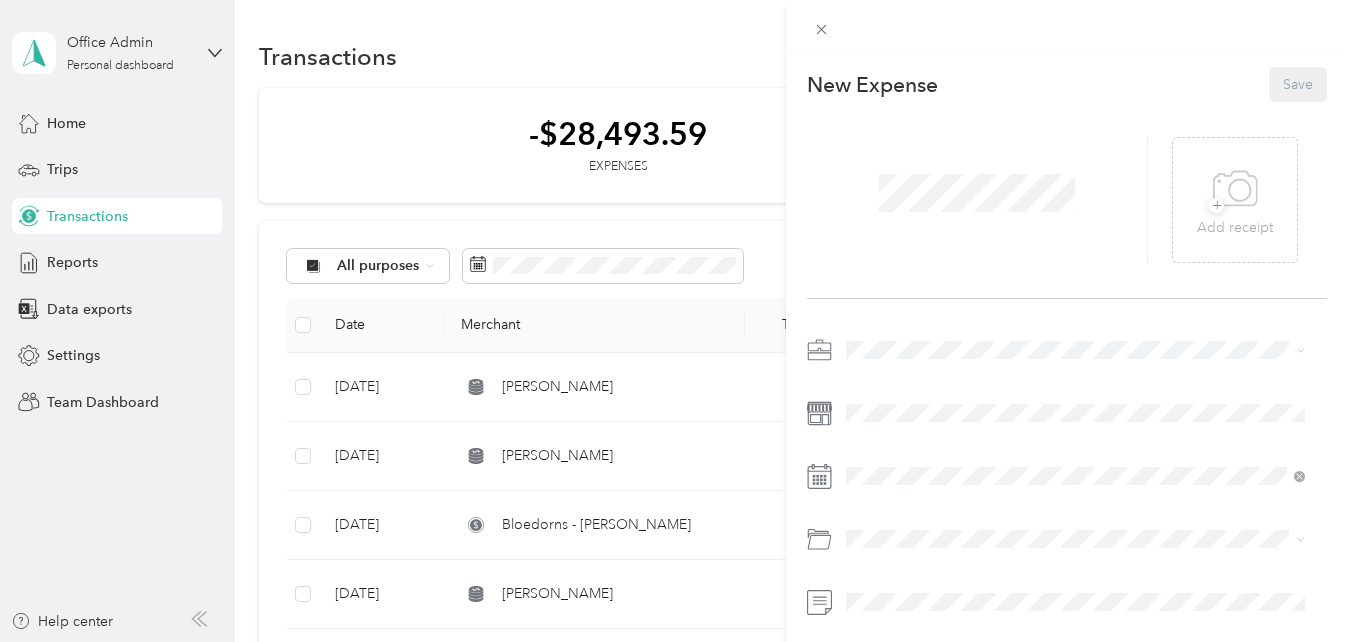 click on "Save" at bounding box center (1298, 84) 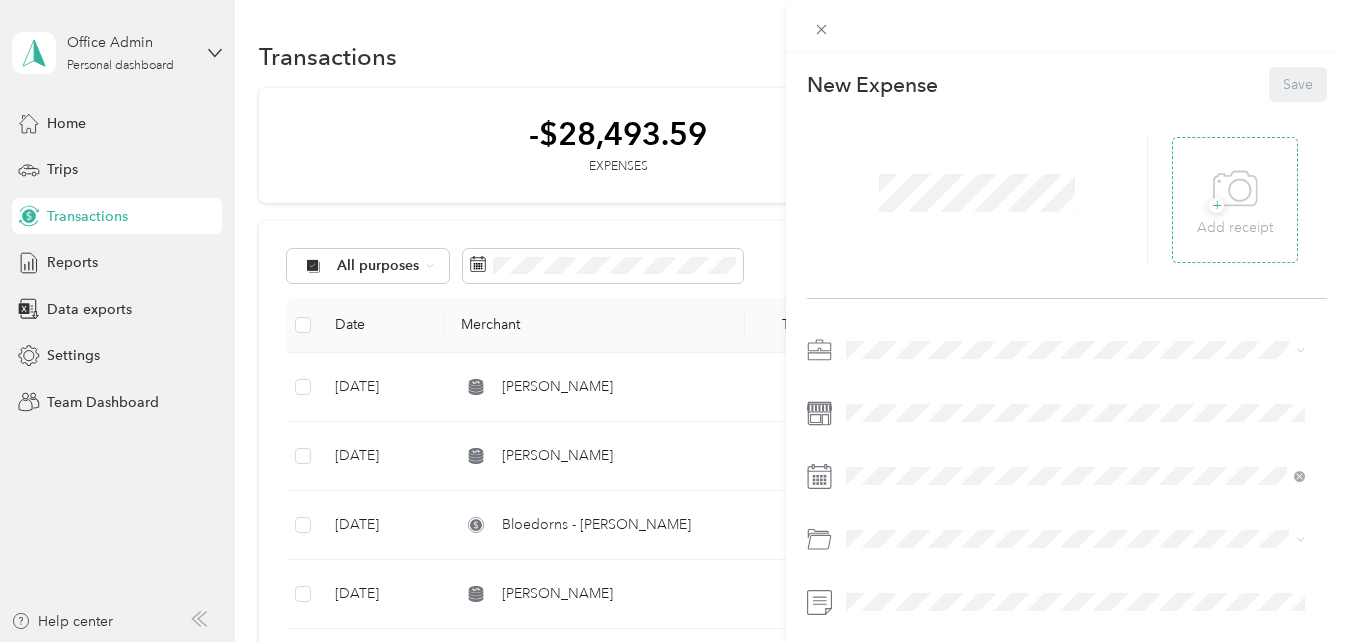 click 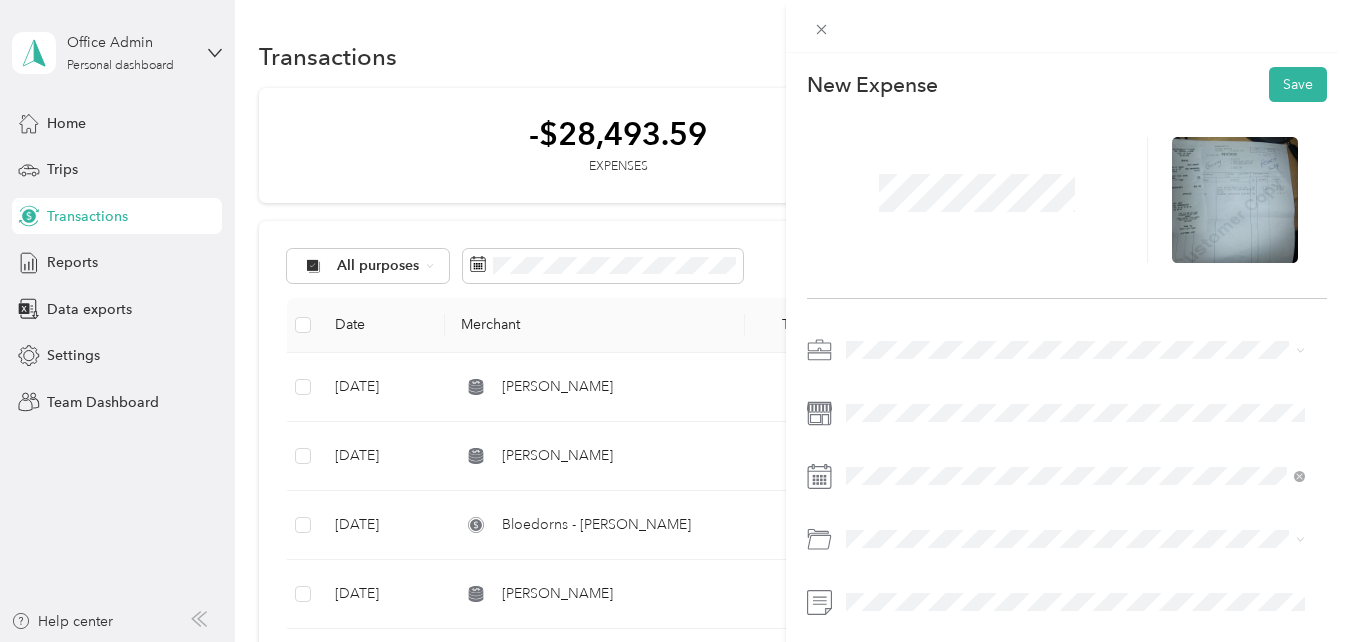 click at bounding box center [977, 193] 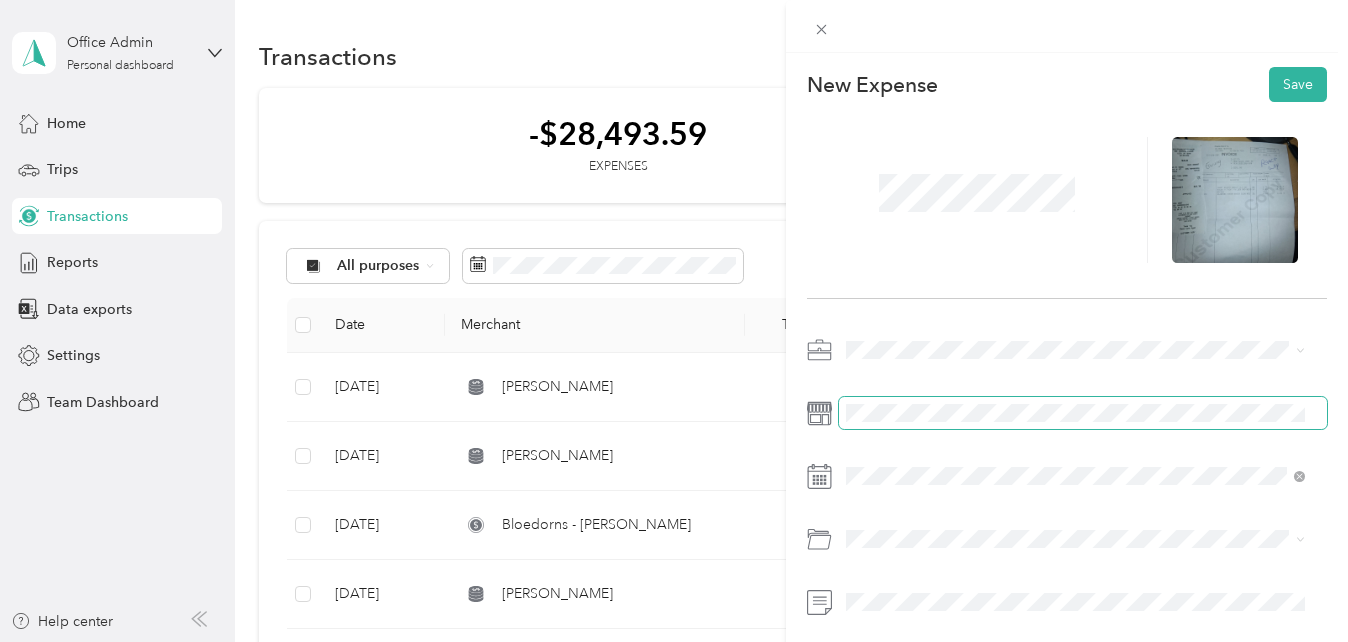 click on "New Expense  Save" at bounding box center (1067, 438) 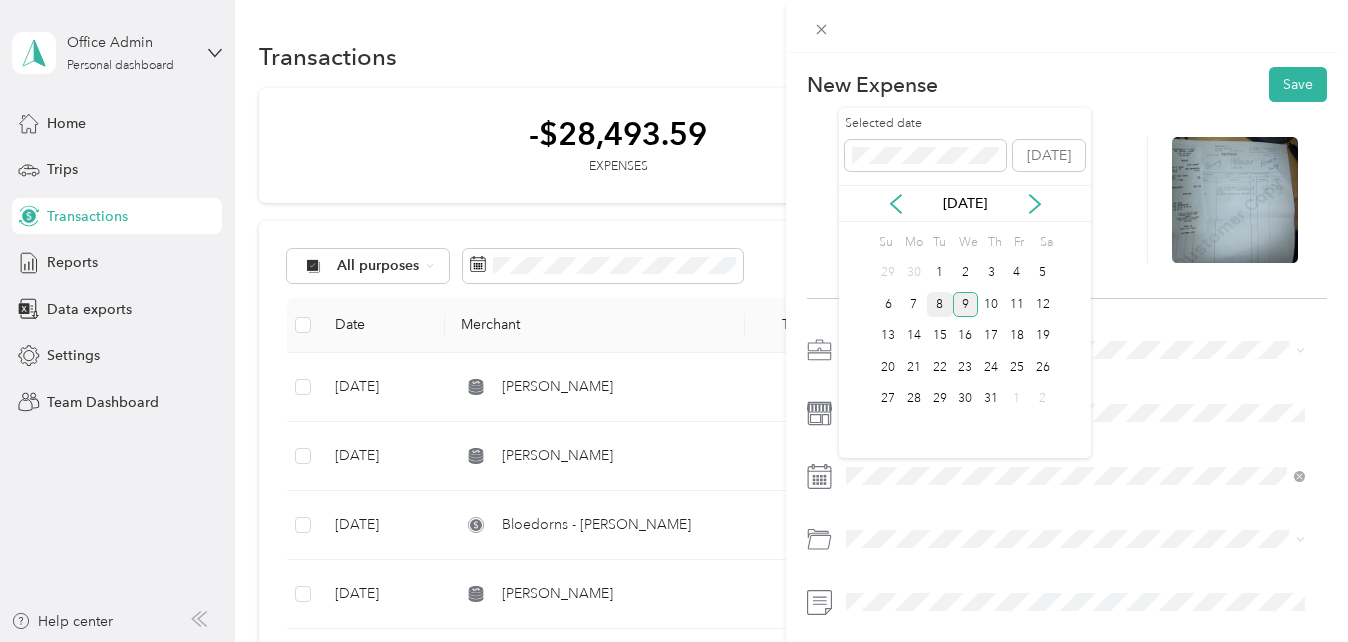 click on "8" at bounding box center (940, 304) 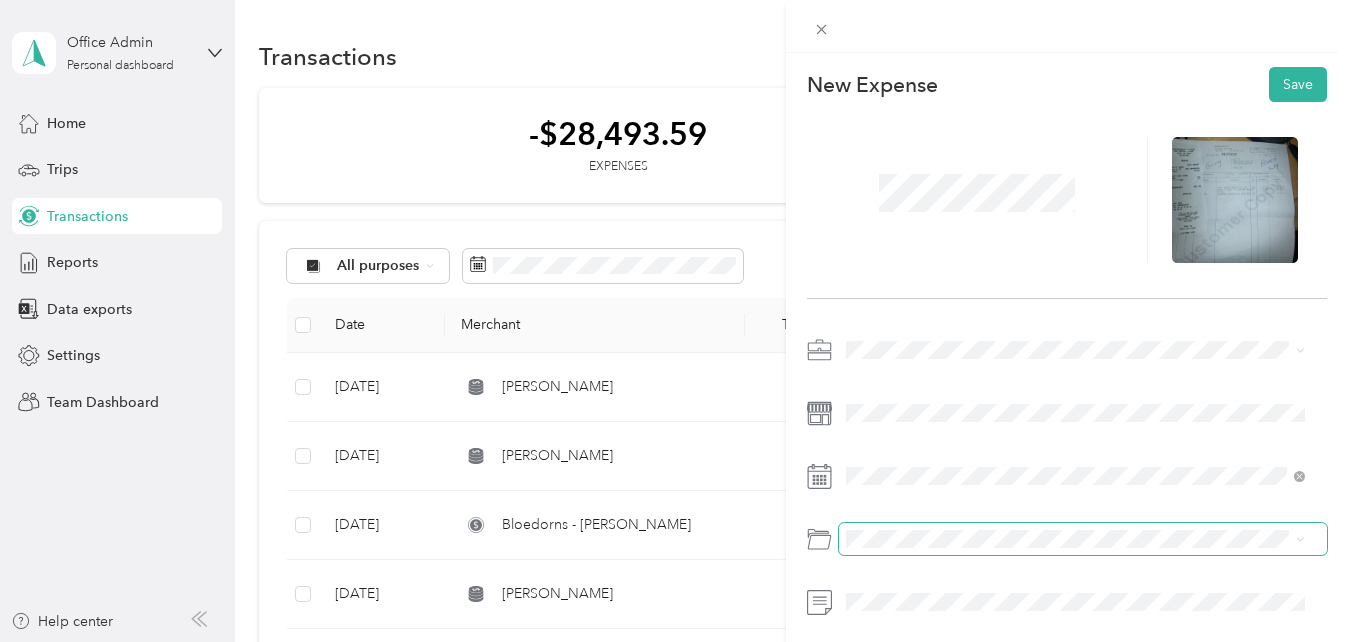 click at bounding box center [1083, 539] 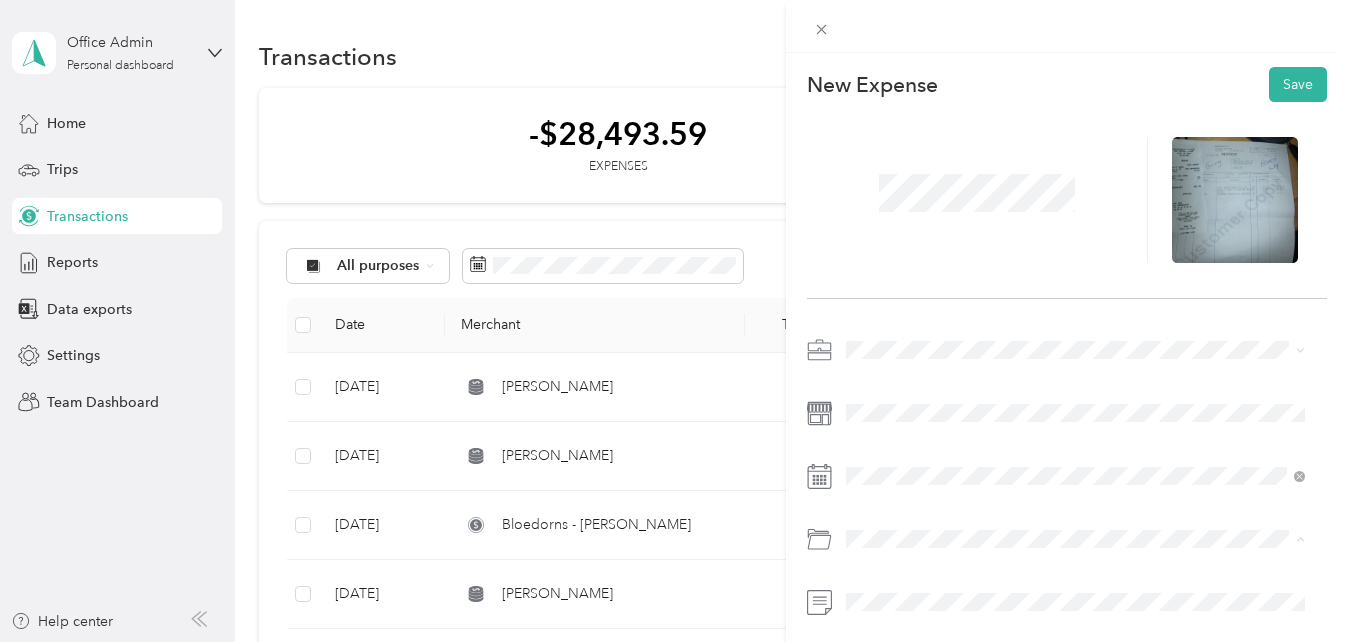 click on "Building Materials" at bounding box center [955, 301] 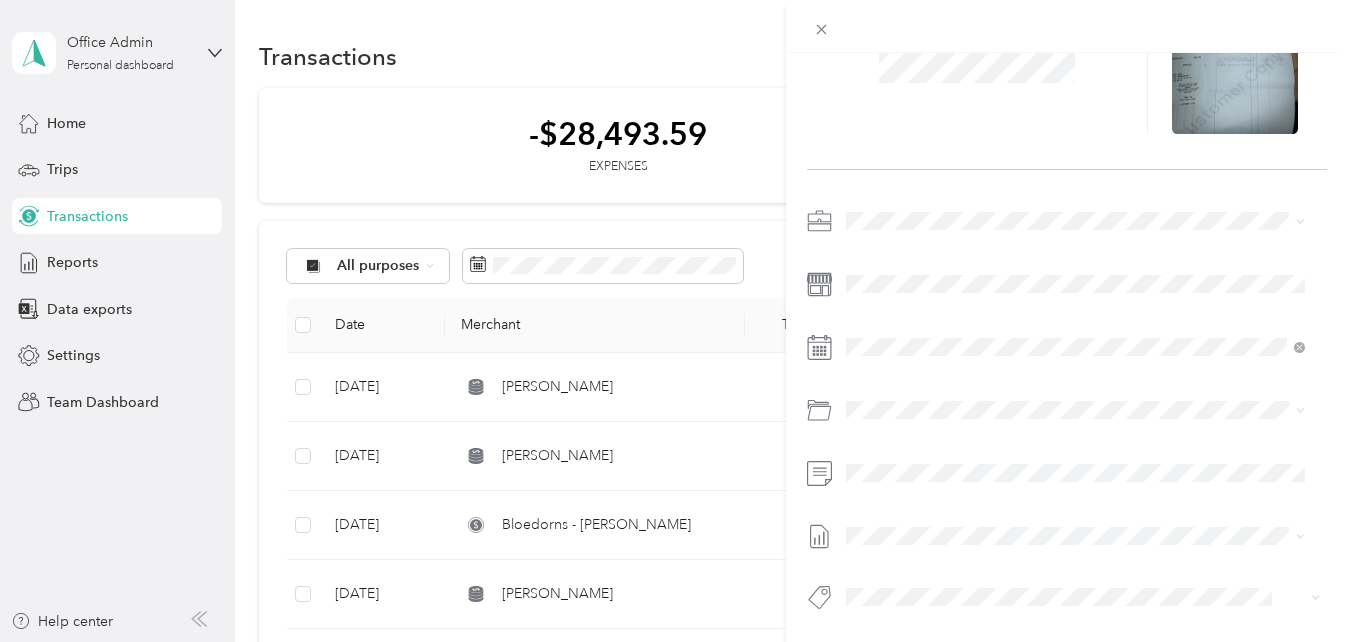 scroll, scrollTop: 144, scrollLeft: 0, axis: vertical 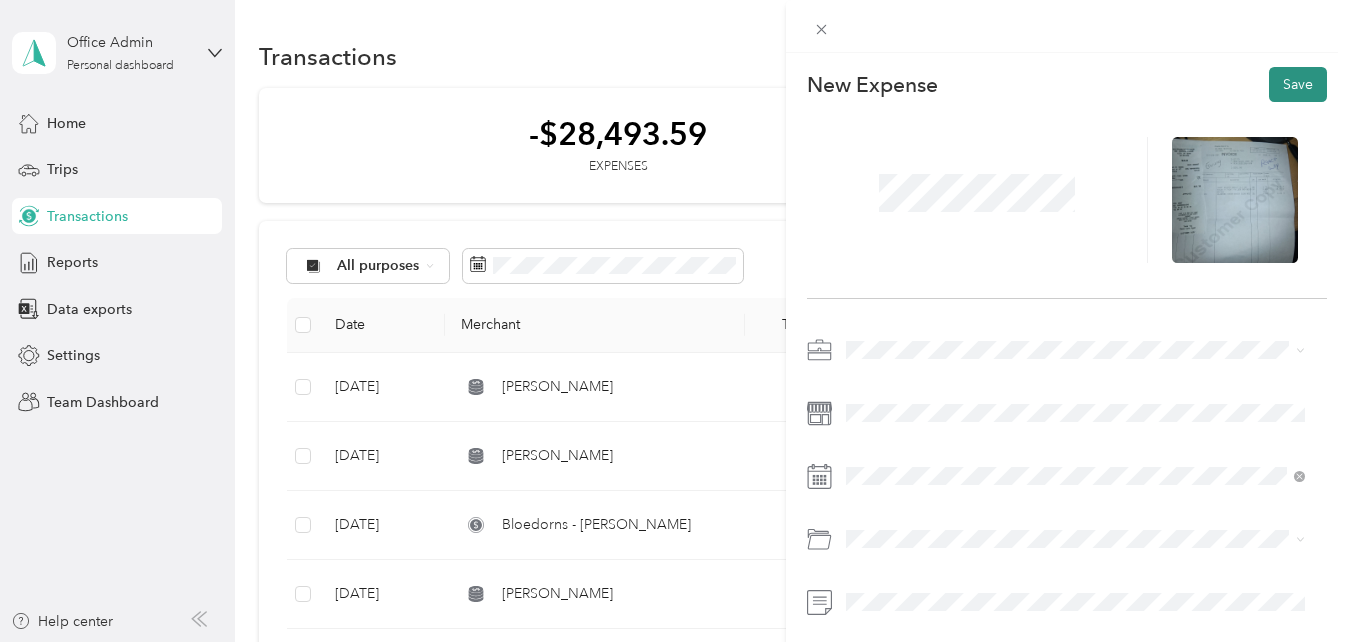 click on "Save" at bounding box center (1298, 84) 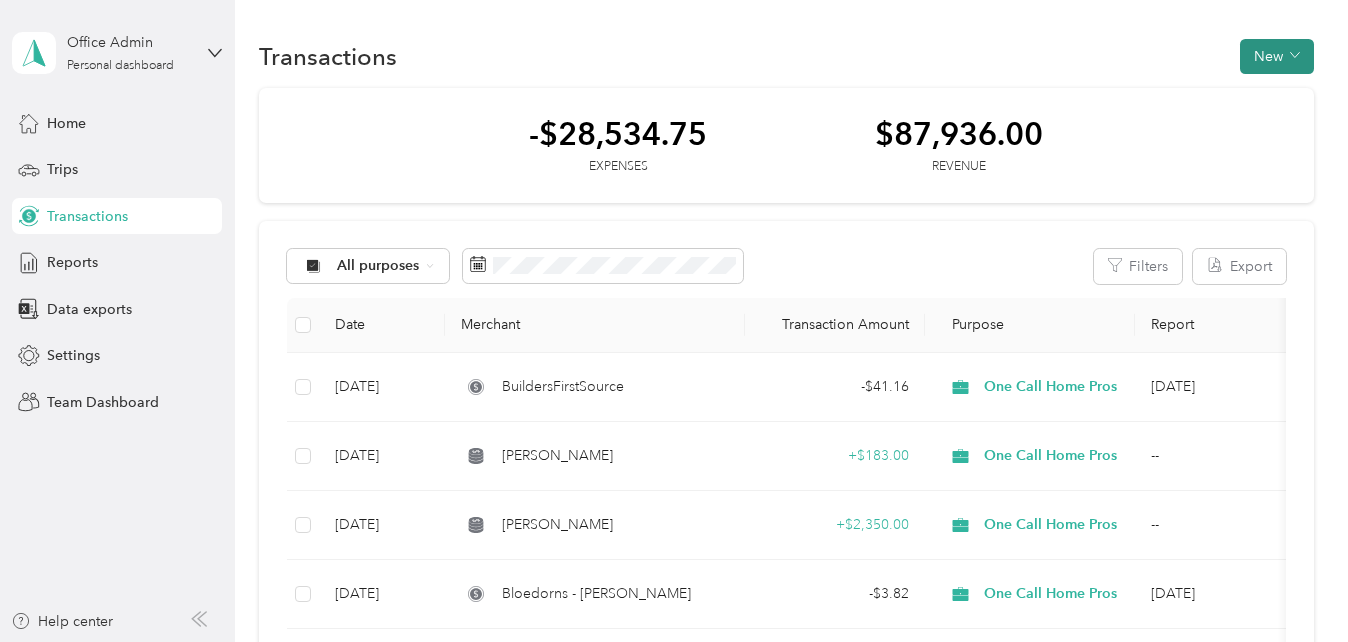 click on "New" at bounding box center [1277, 56] 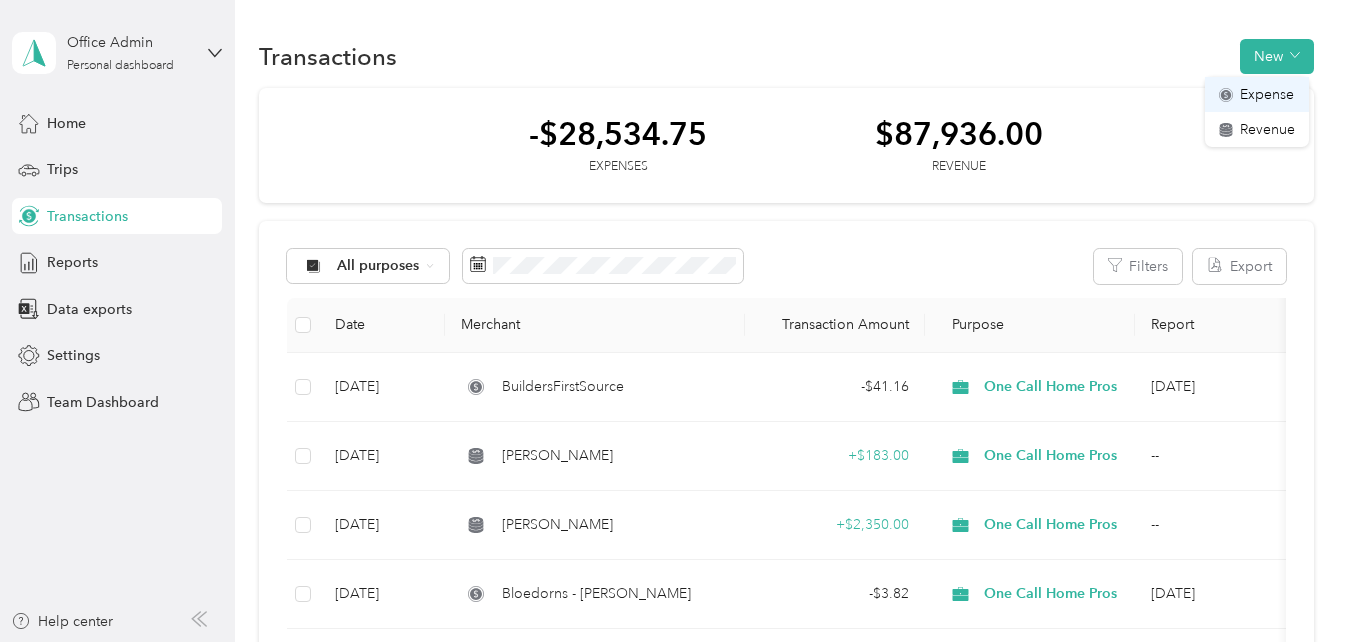click on "Expense" at bounding box center [1267, 94] 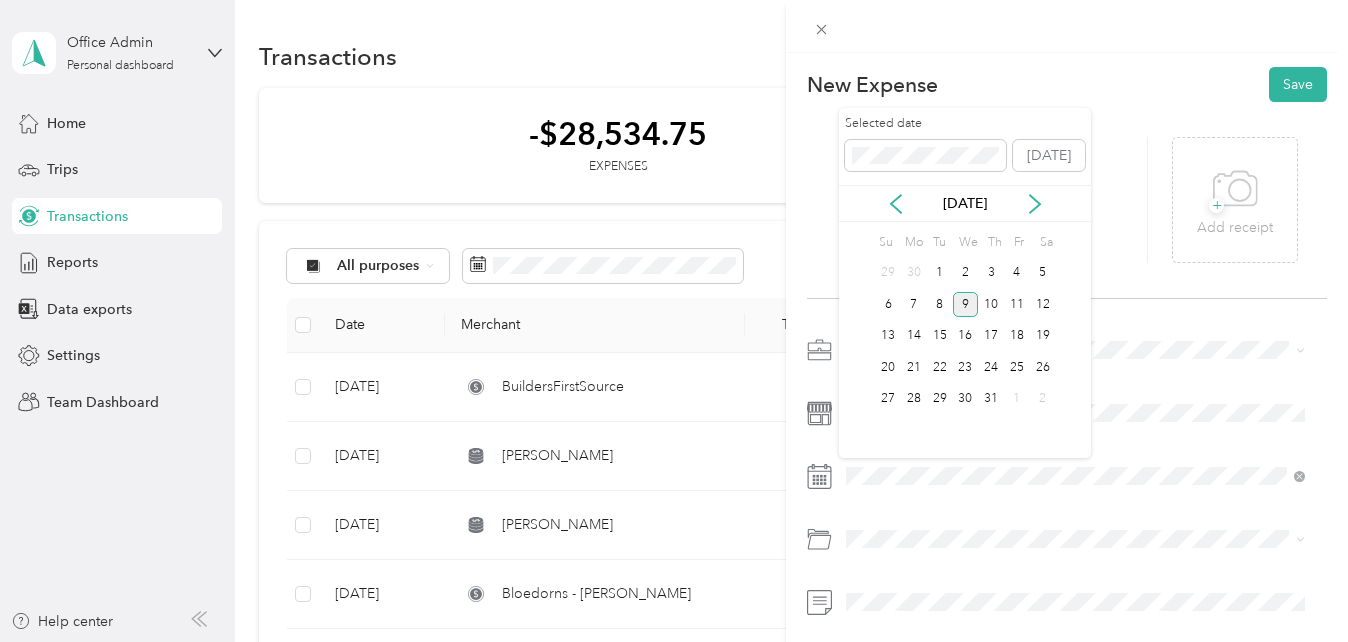 click on "9" at bounding box center [966, 304] 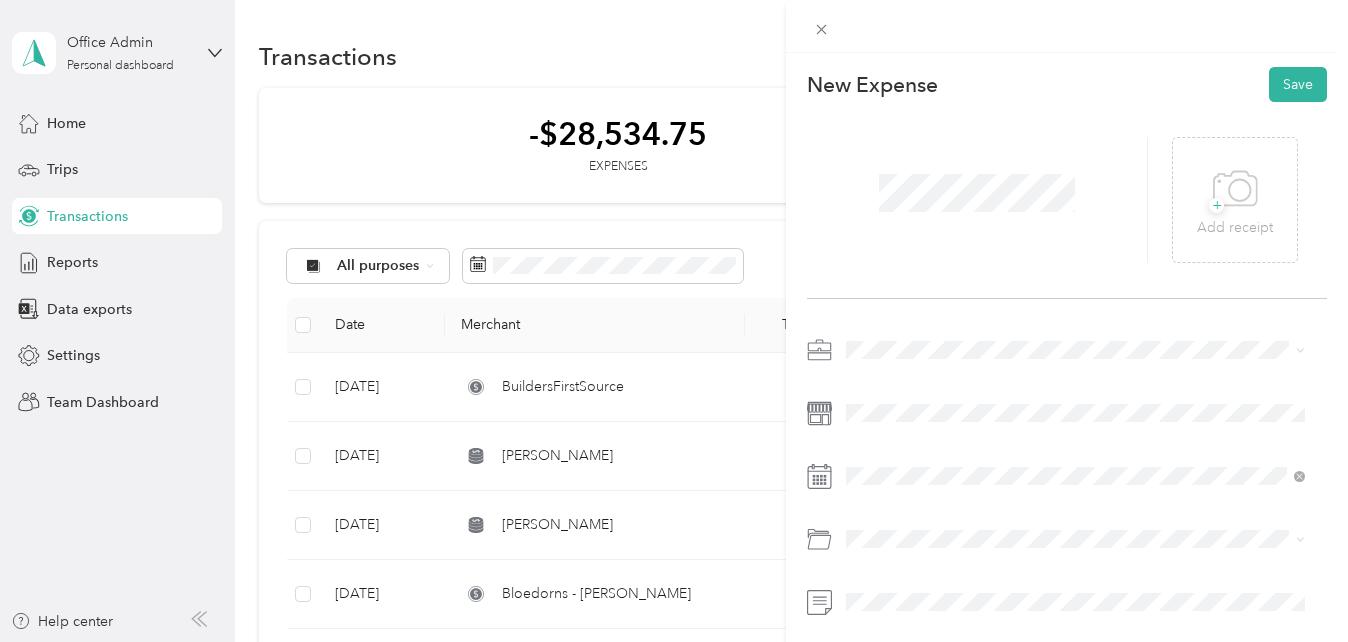 click on "Fuel" at bounding box center (1099, 406) 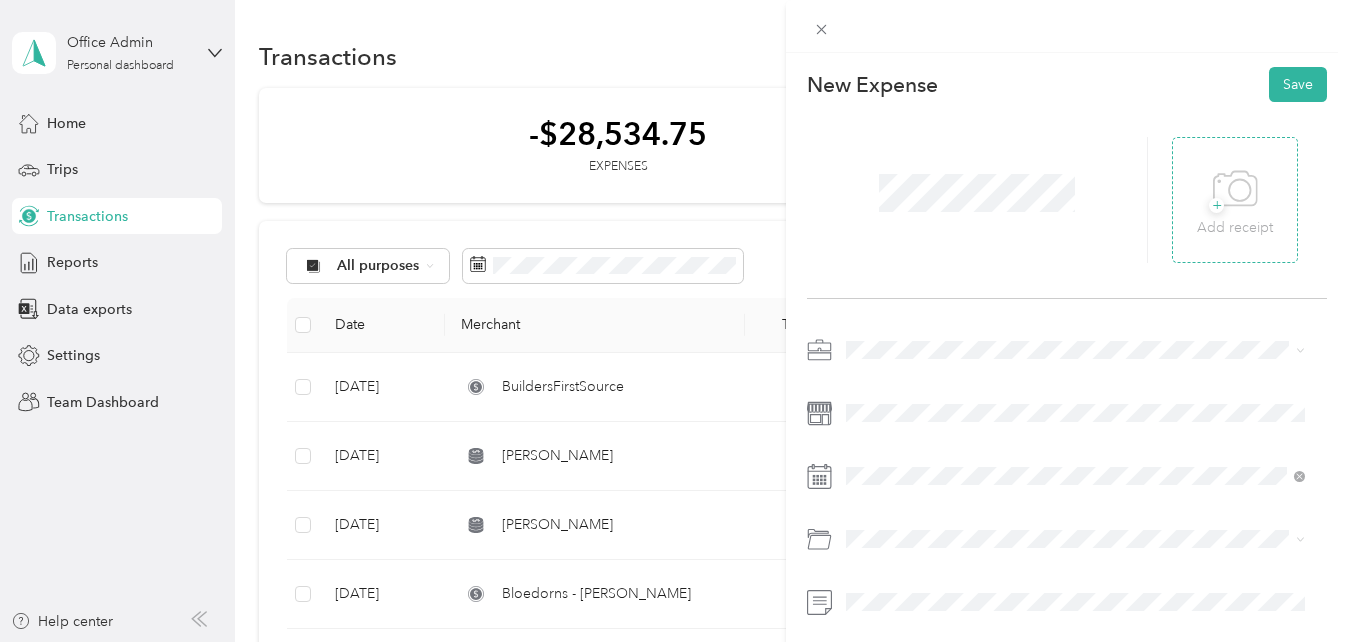 click 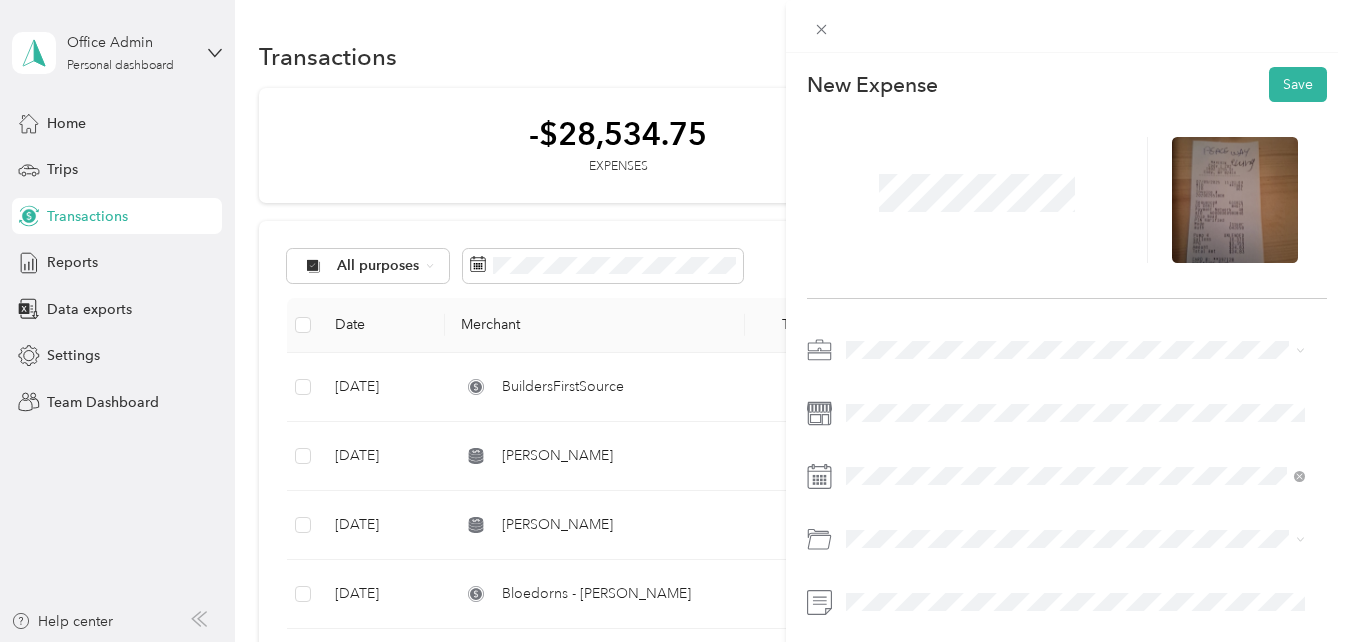scroll, scrollTop: 144, scrollLeft: 0, axis: vertical 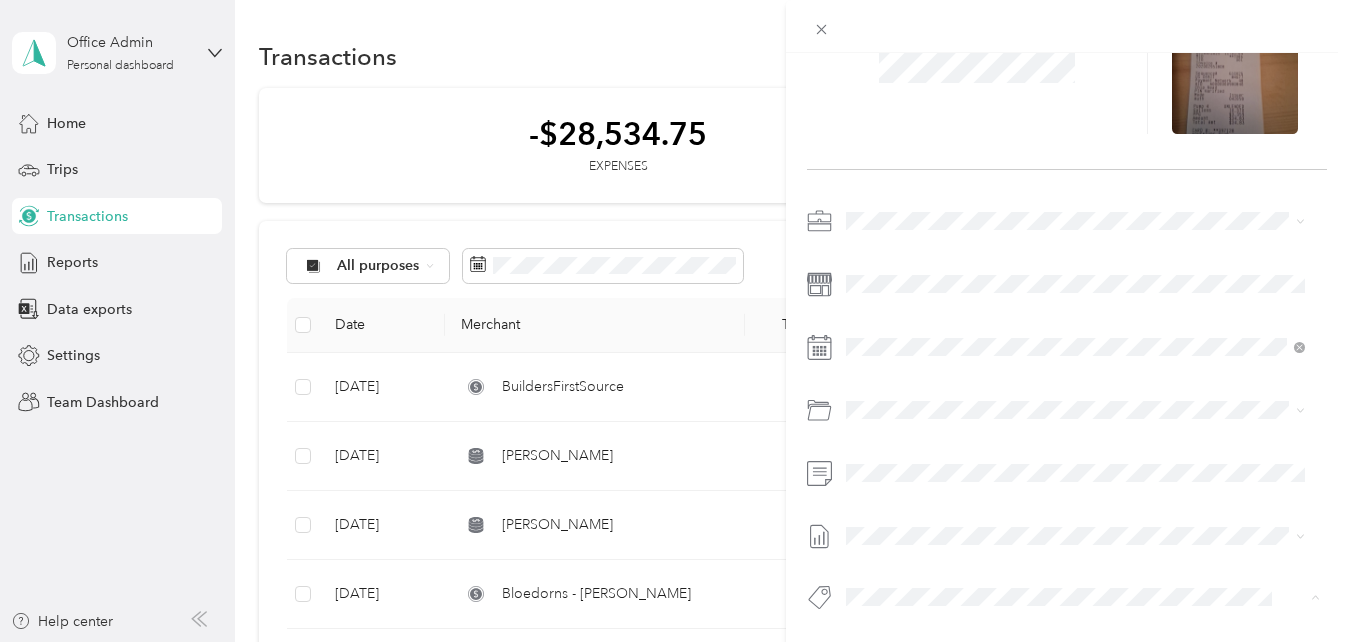 click on "Cathy Ewing" at bounding box center (915, 537) 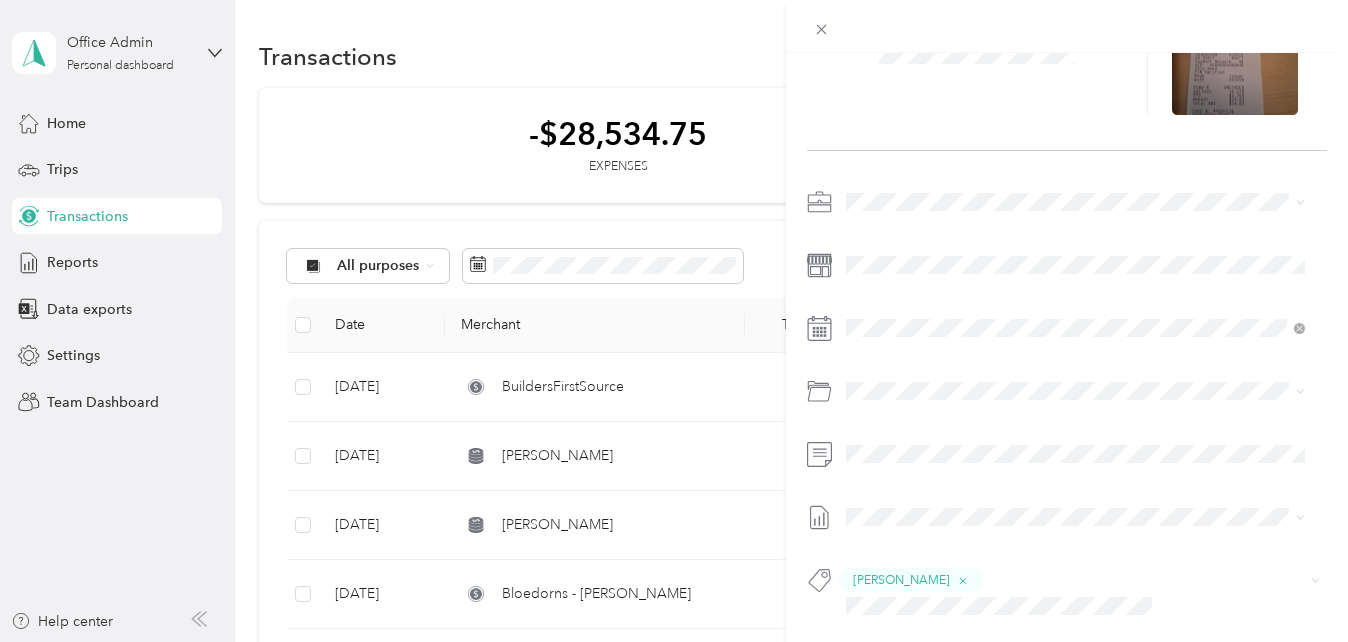 scroll, scrollTop: 0, scrollLeft: 0, axis: both 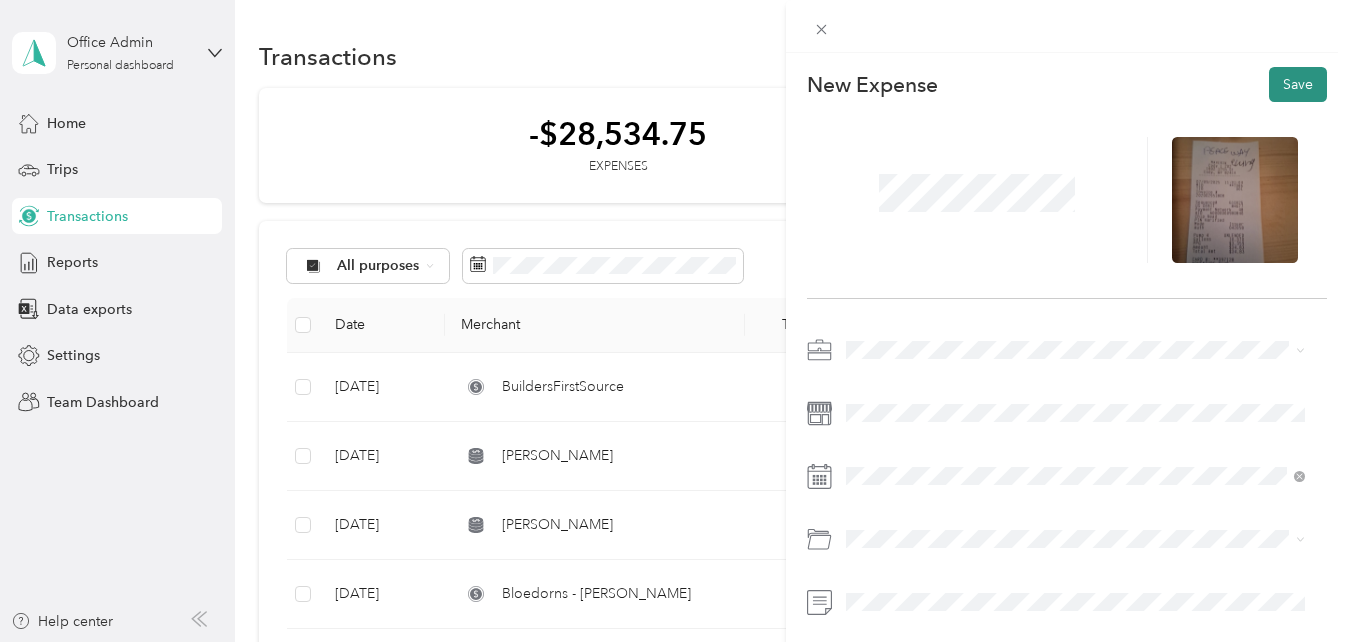click on "Save" at bounding box center [1298, 84] 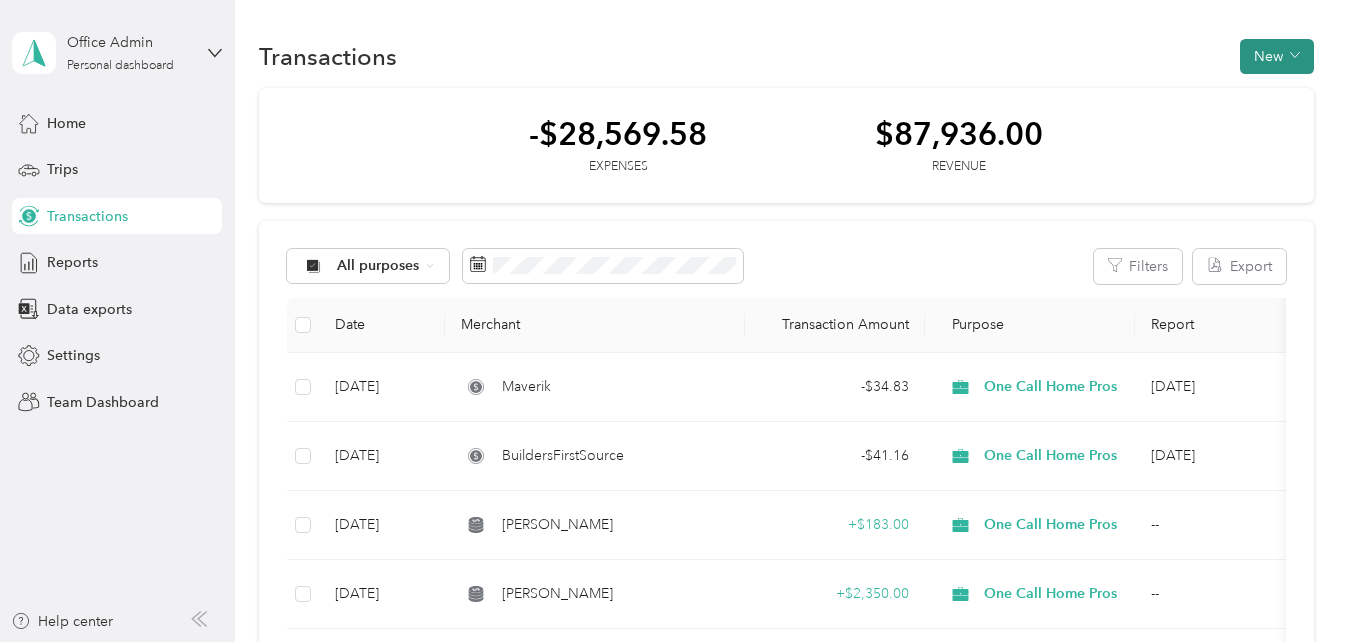 click on "New" at bounding box center (1277, 56) 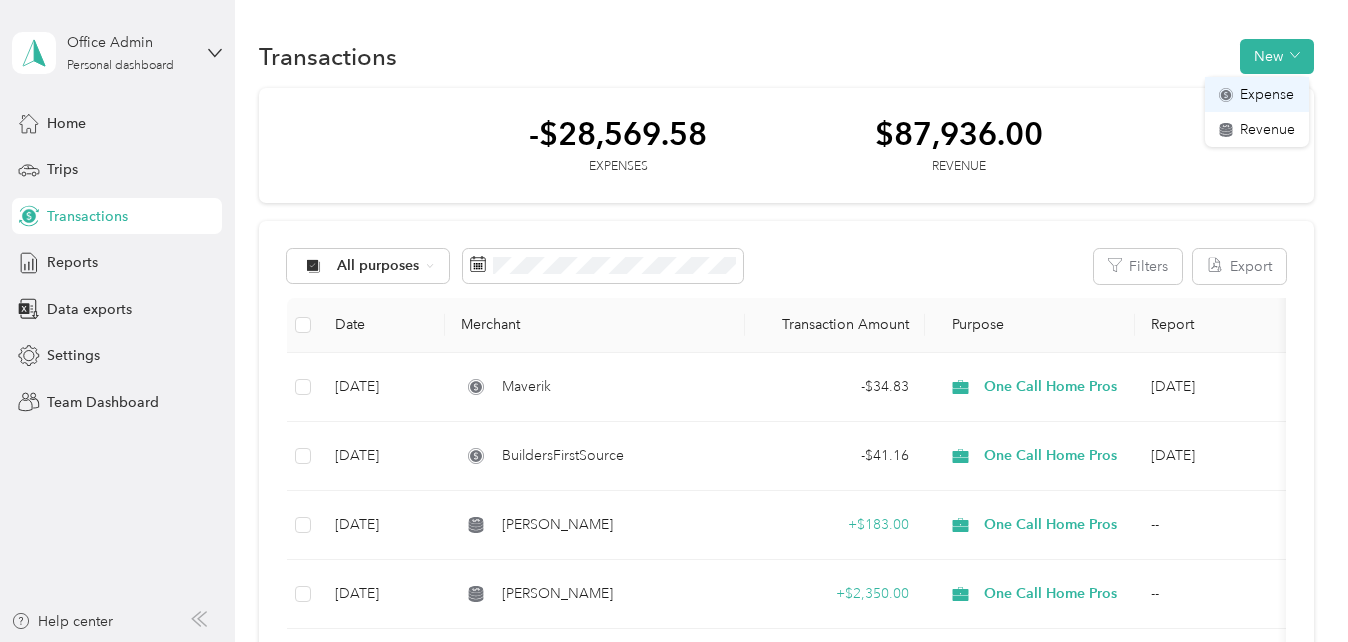 click on "Expense" at bounding box center [1267, 94] 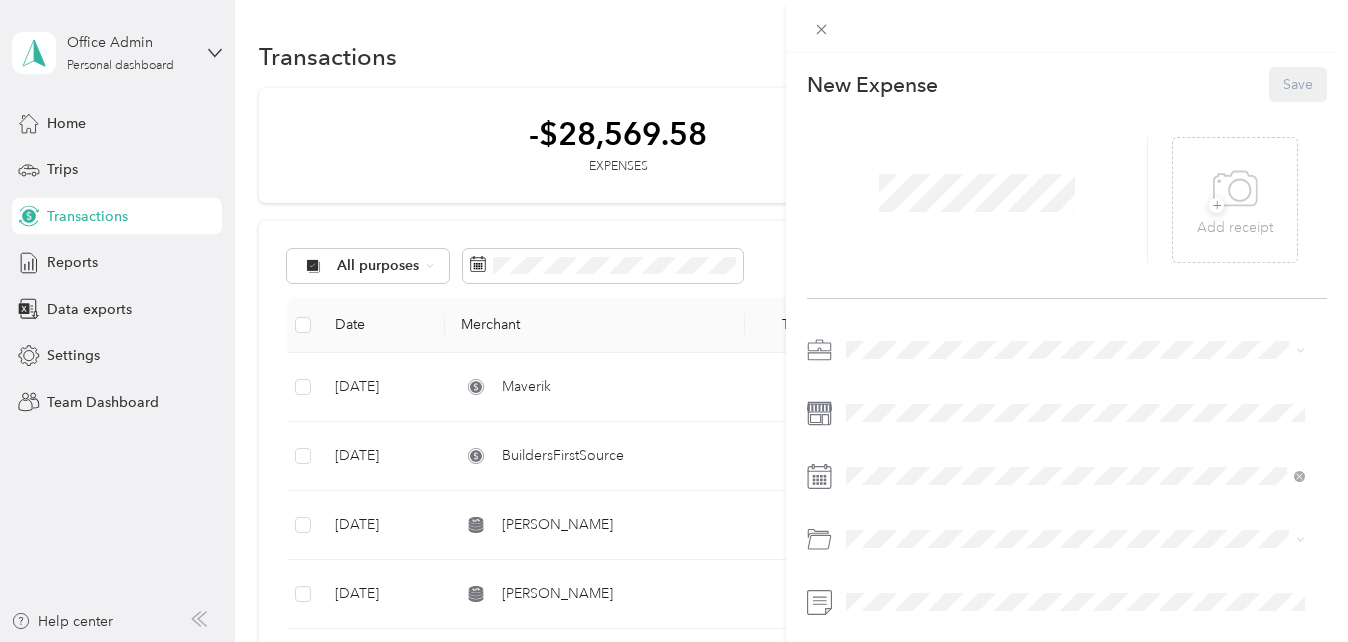 click at bounding box center (977, 200) 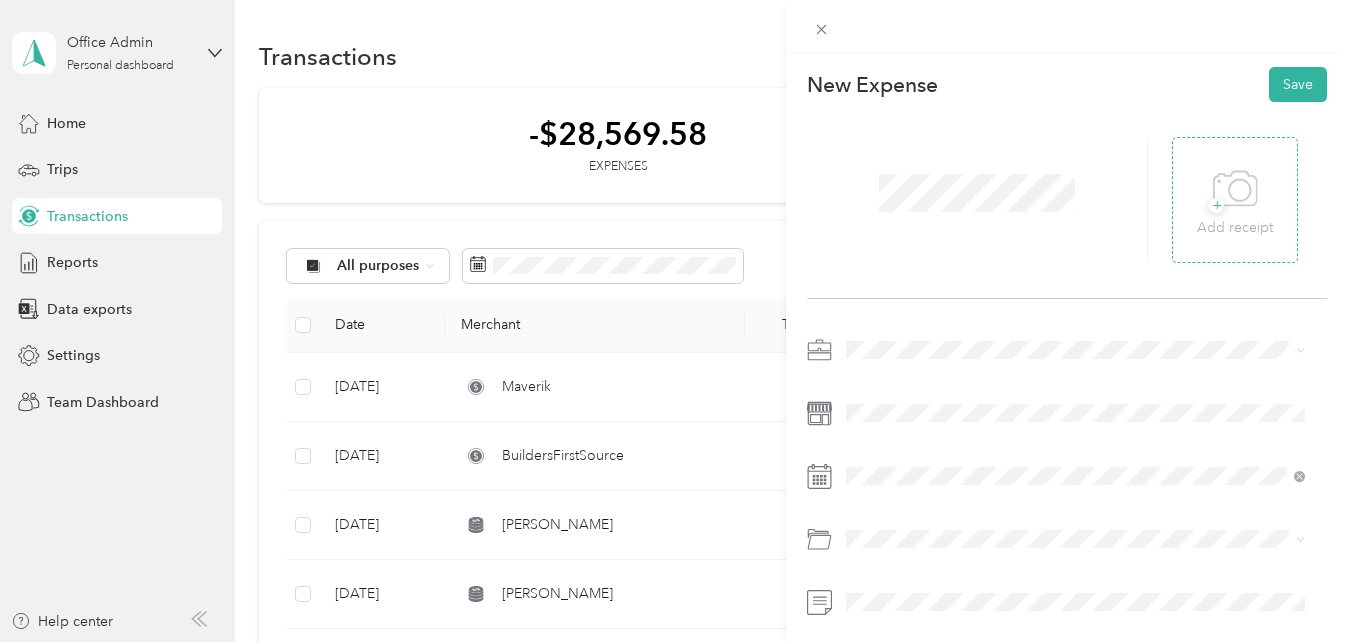 click on "+ Add receipt" at bounding box center (1235, 200) 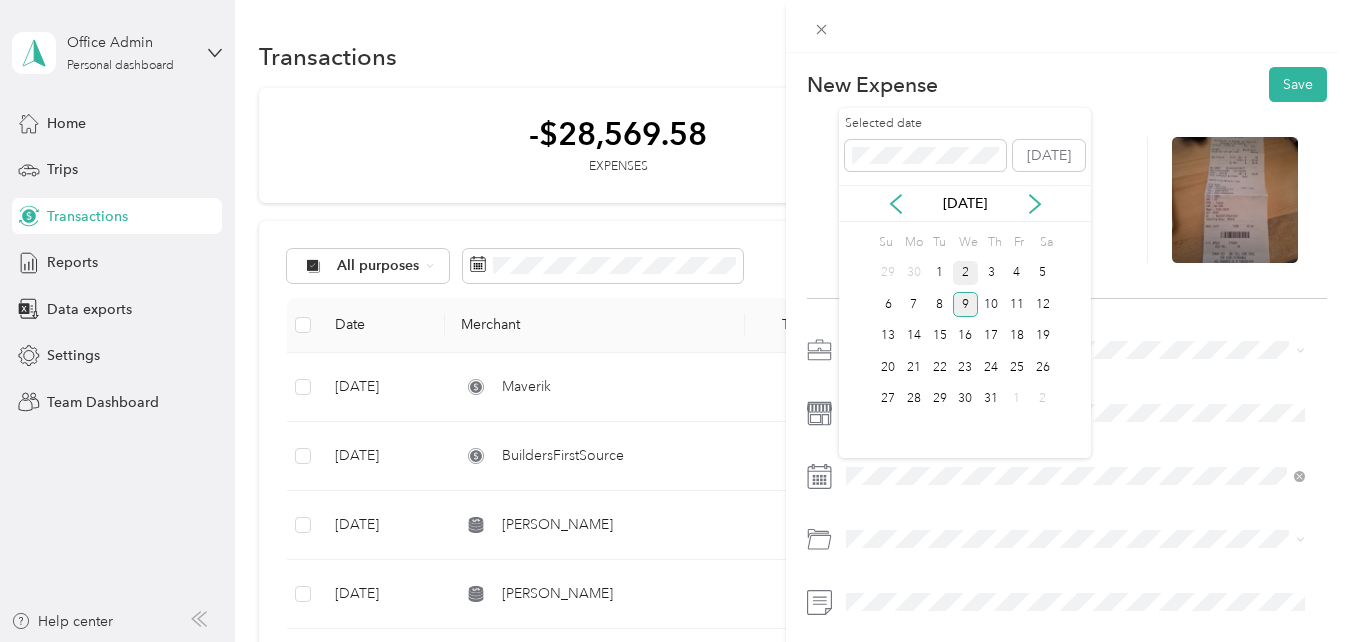 click on "2" at bounding box center (966, 273) 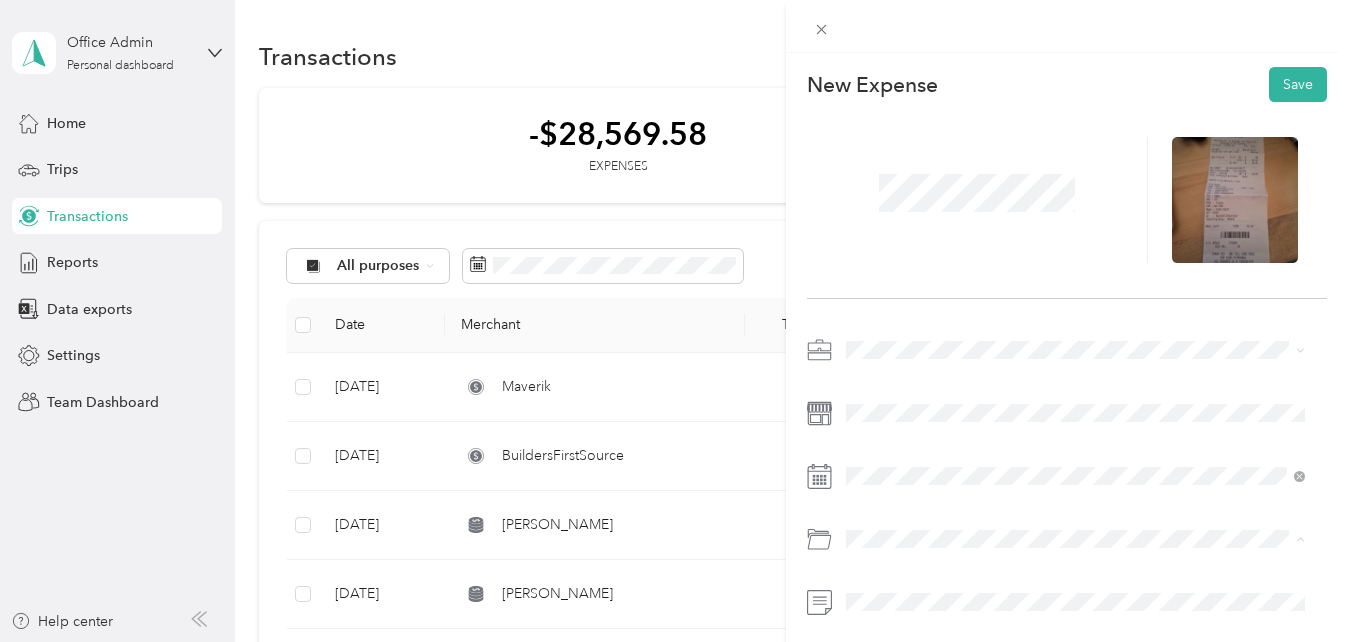 drag, startPoint x: 879, startPoint y: 528, endPoint x: 1228, endPoint y: 415, distance: 366.83783 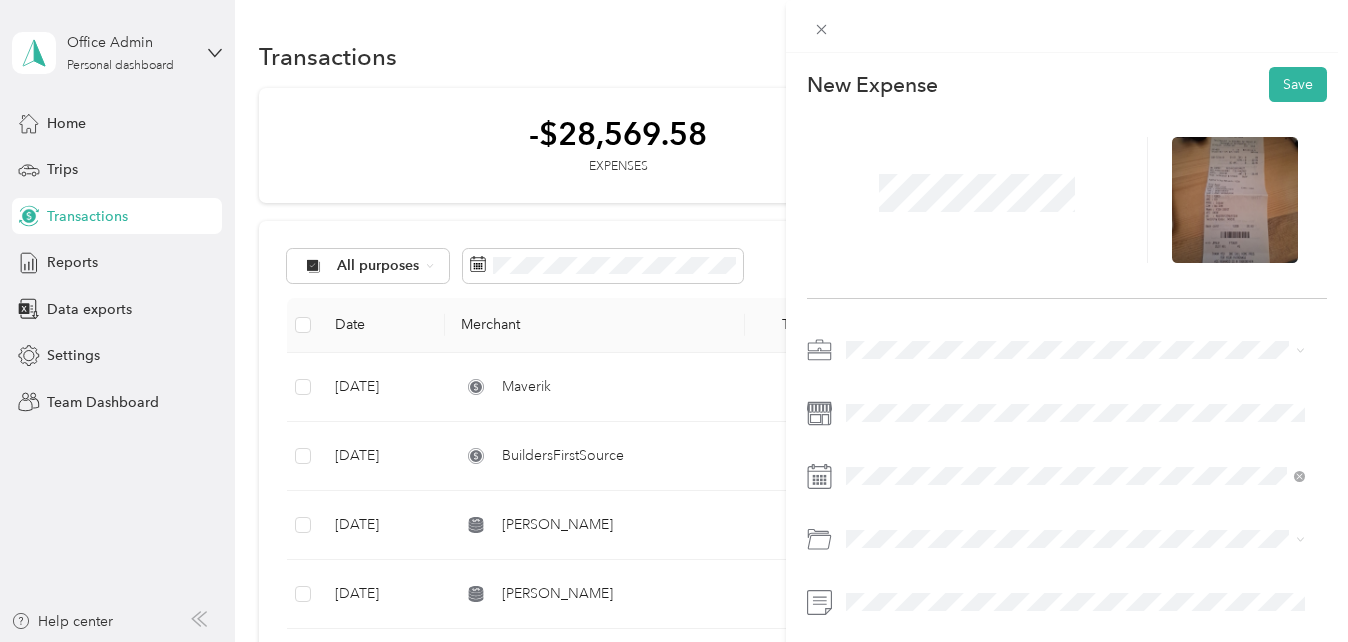 scroll, scrollTop: 144, scrollLeft: 0, axis: vertical 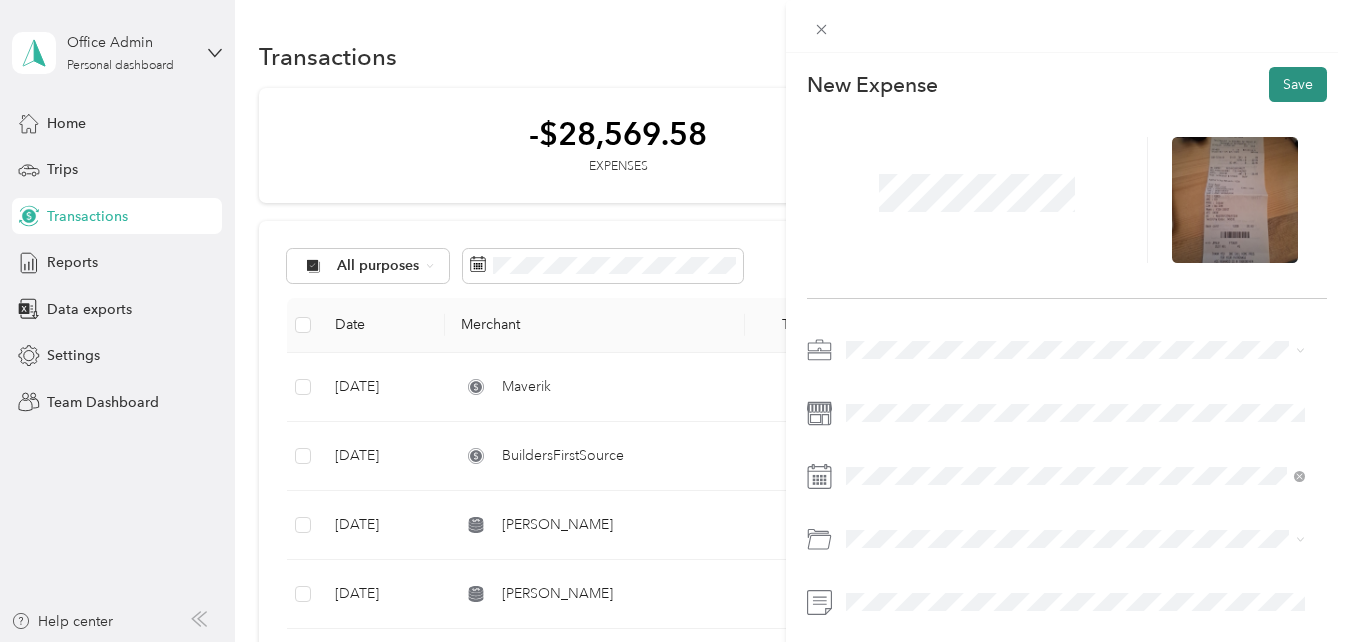 click on "Save" at bounding box center [1298, 84] 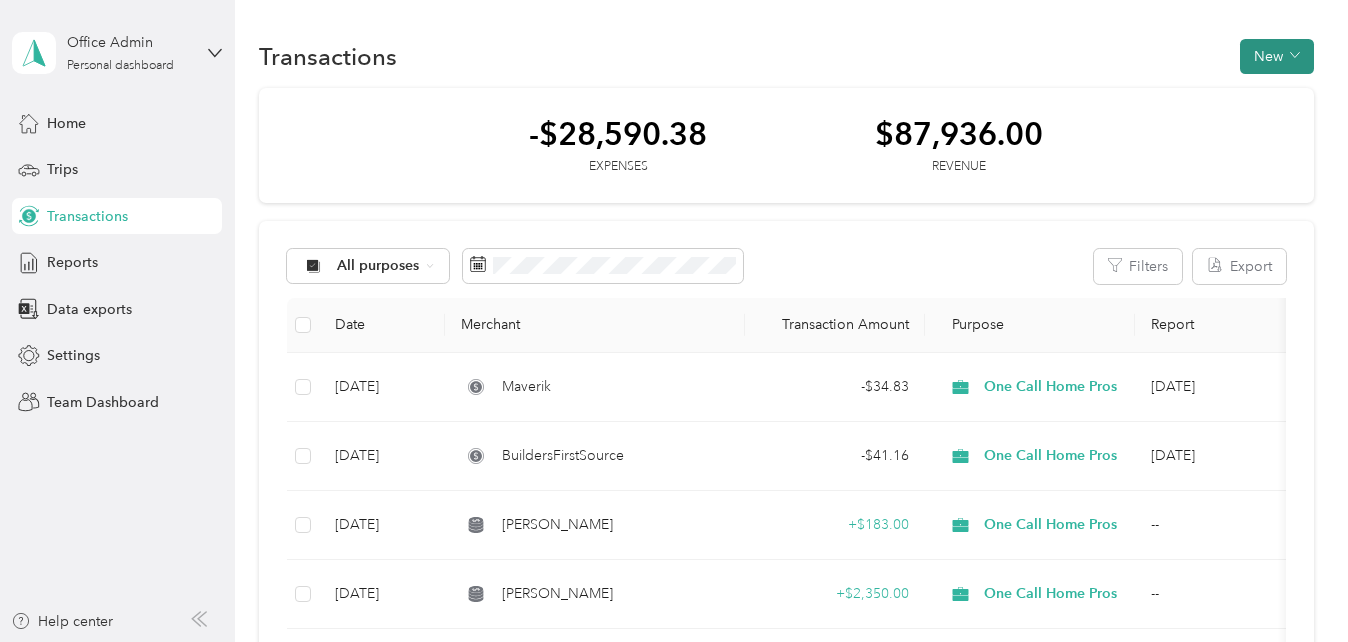 click 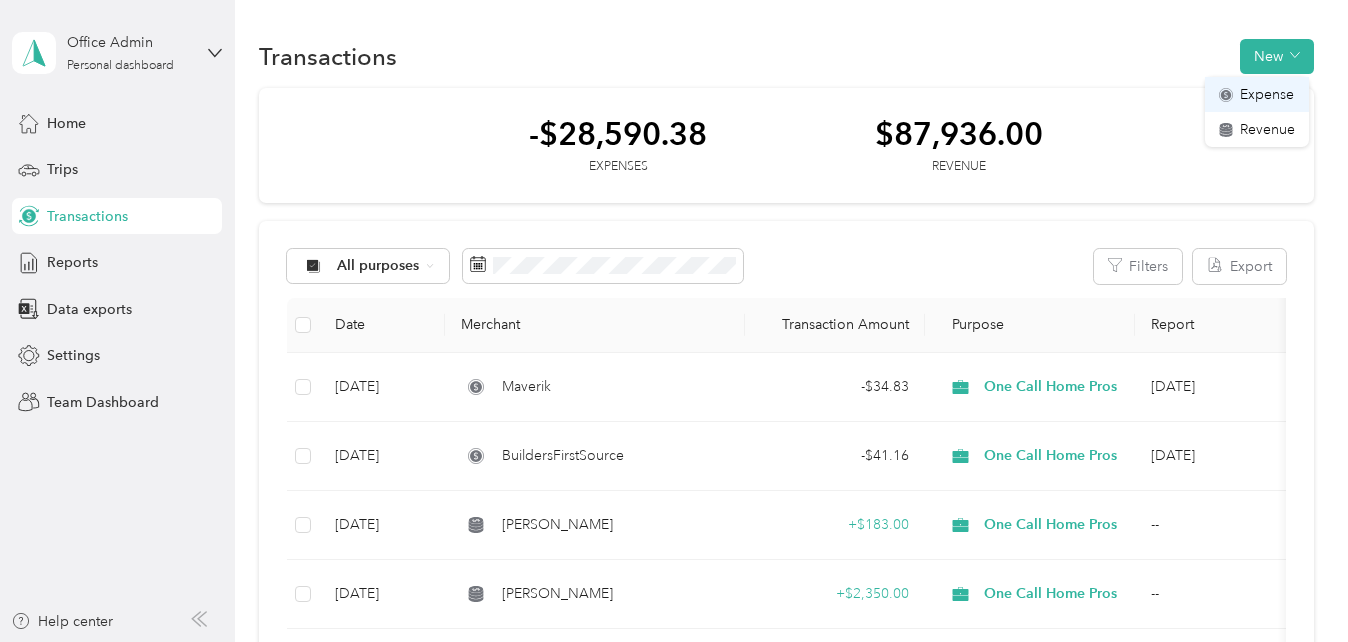click on "Expense" at bounding box center (1257, 94) 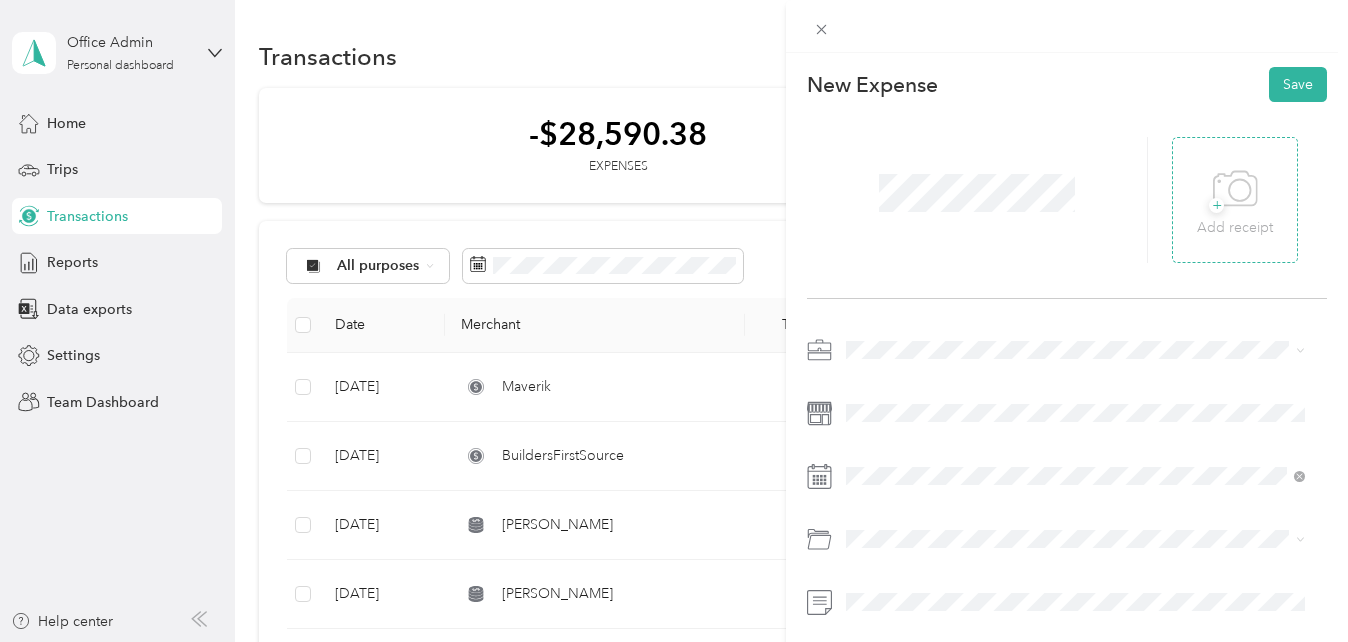 click on "+ Add receipt" at bounding box center [1235, 200] 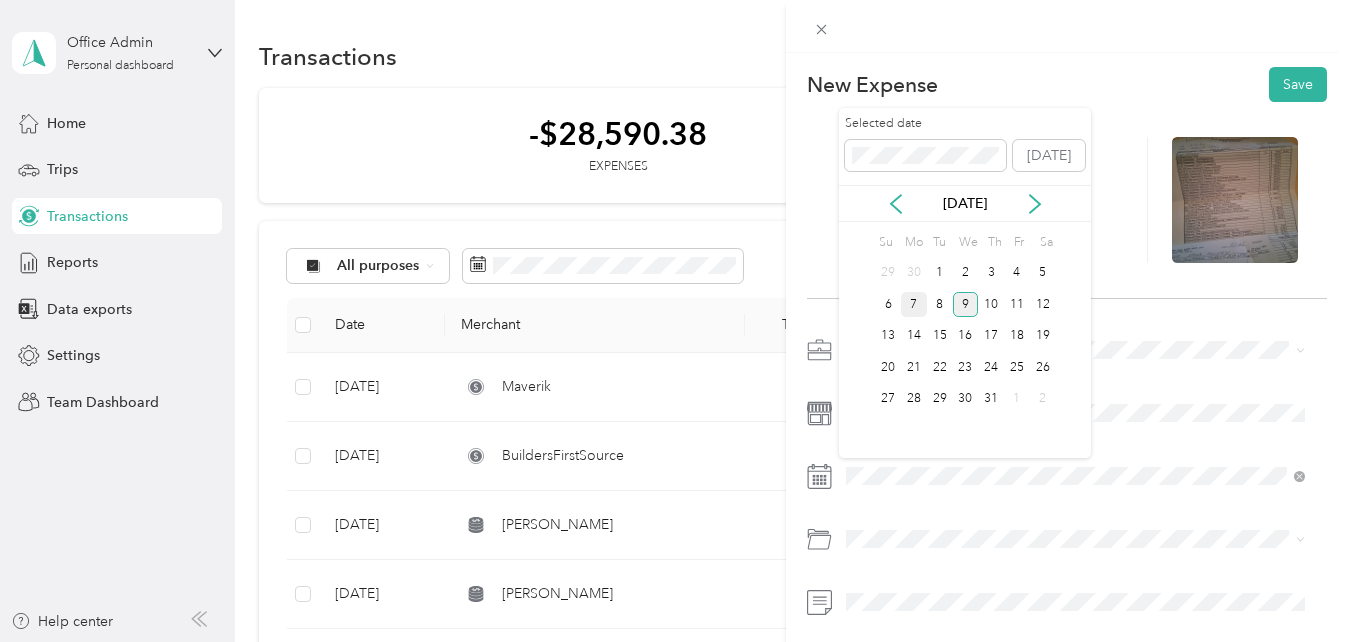 click on "7" at bounding box center (914, 304) 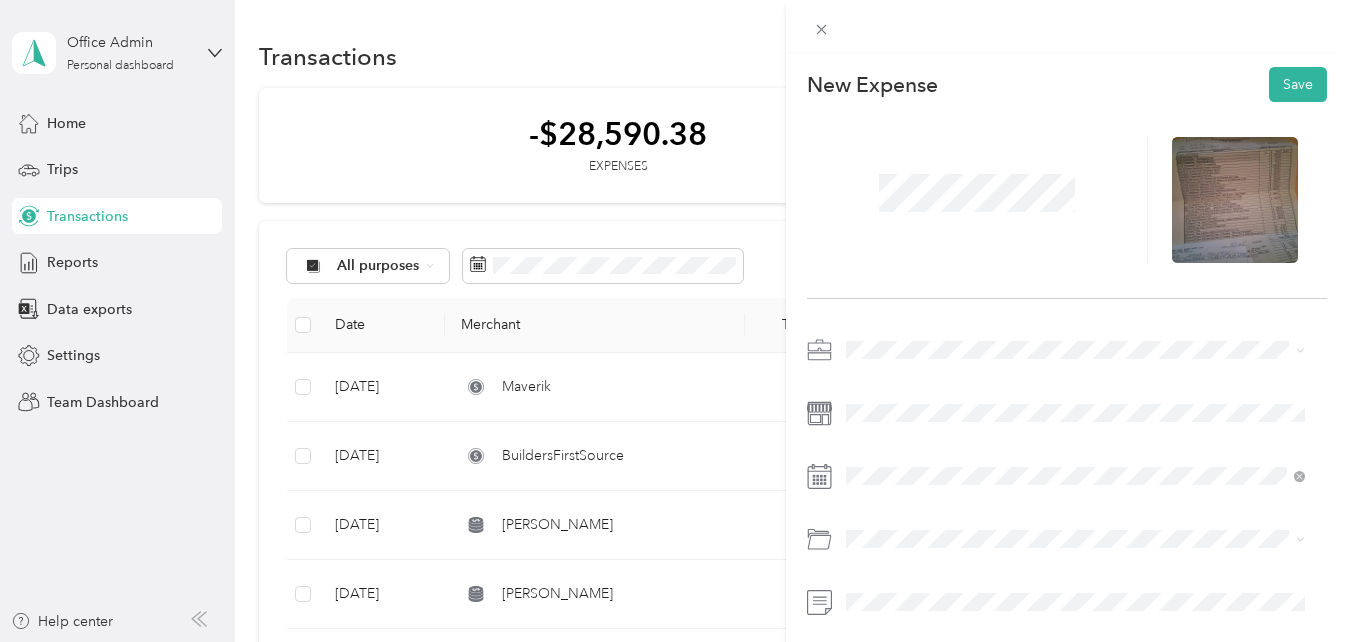 click at bounding box center [1067, 544] 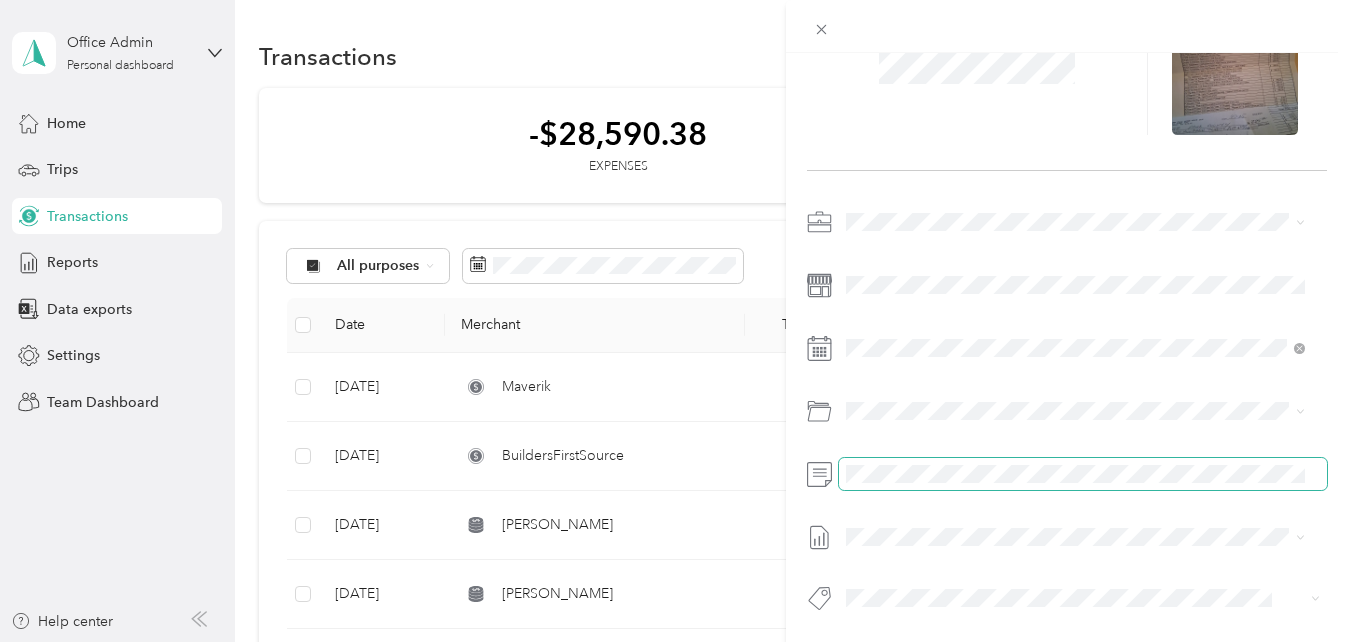 scroll, scrollTop: 144, scrollLeft: 0, axis: vertical 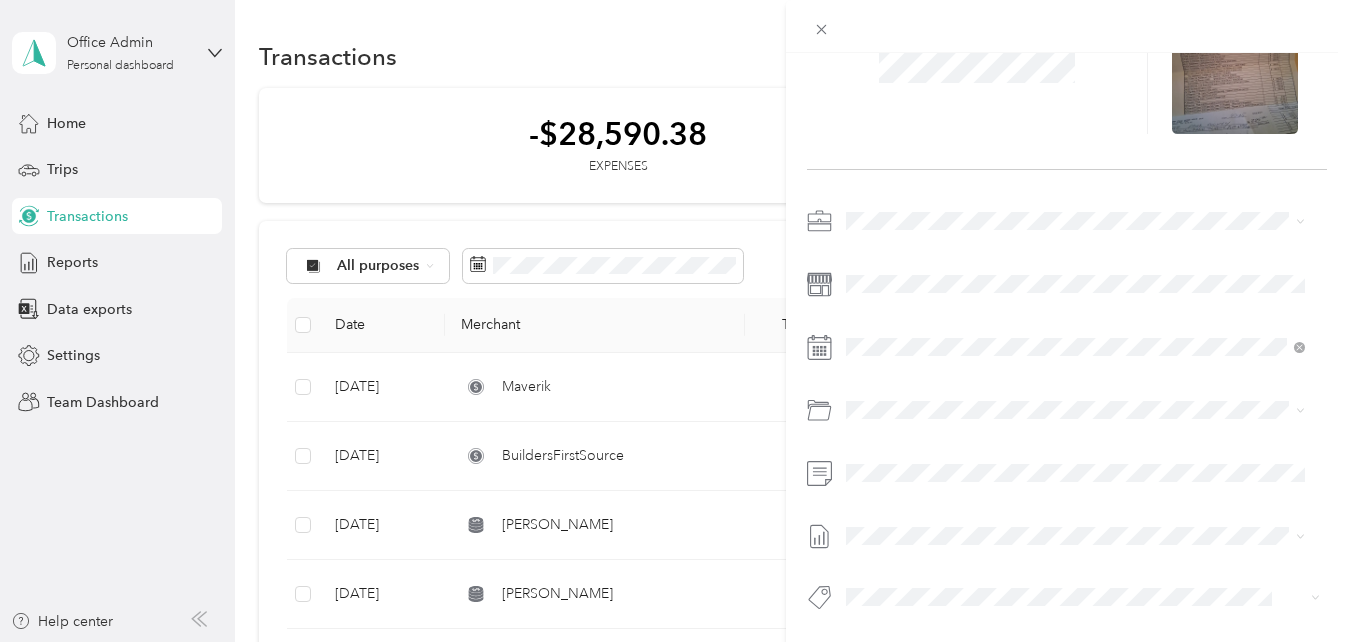click on "Marketing" at bounding box center (931, 342) 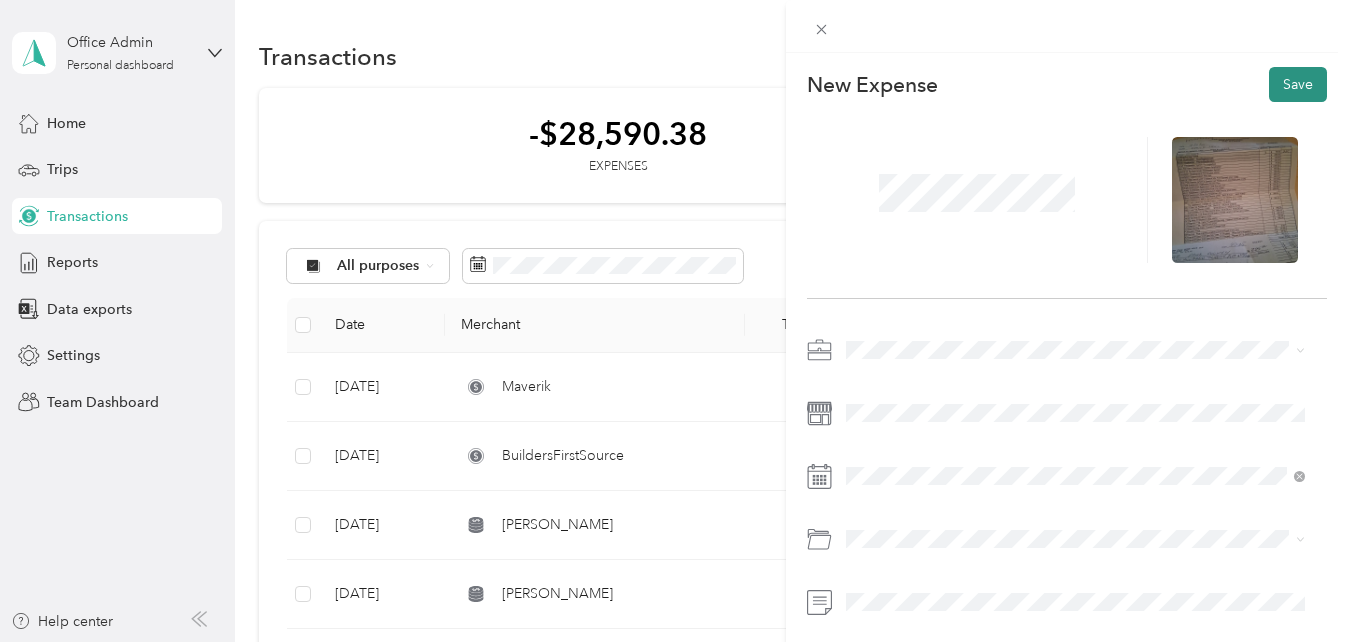 click on "Save" at bounding box center (1298, 84) 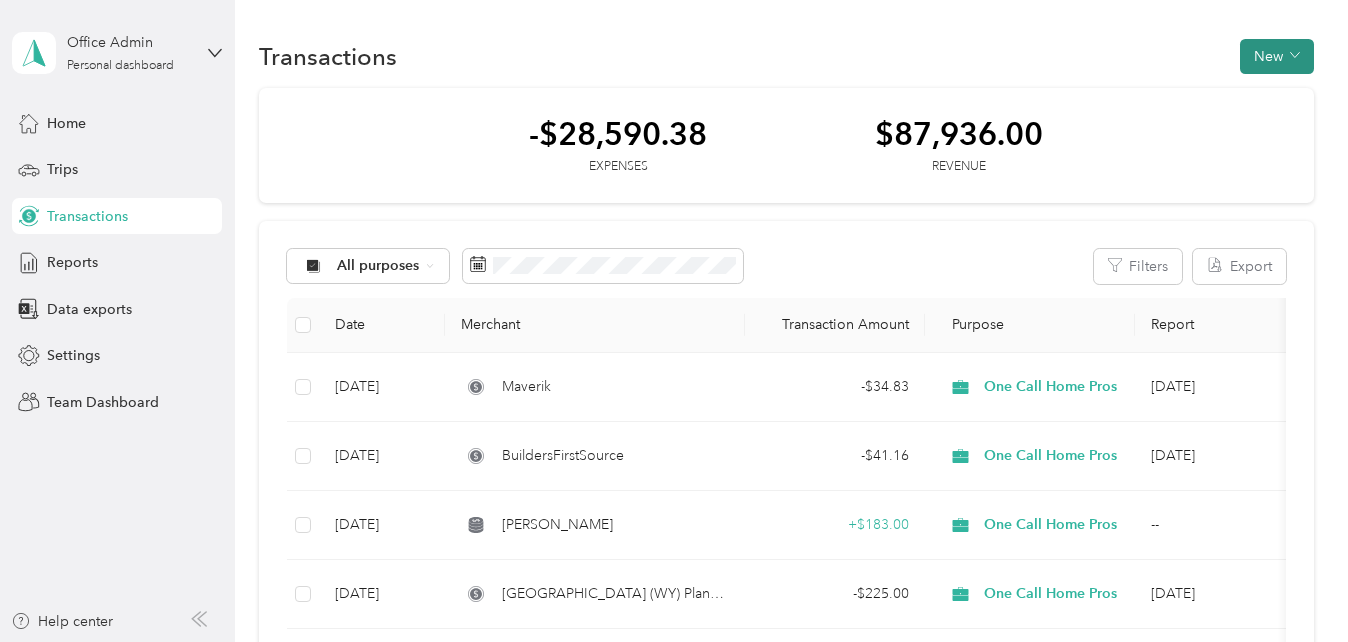 click on "New" at bounding box center (1277, 56) 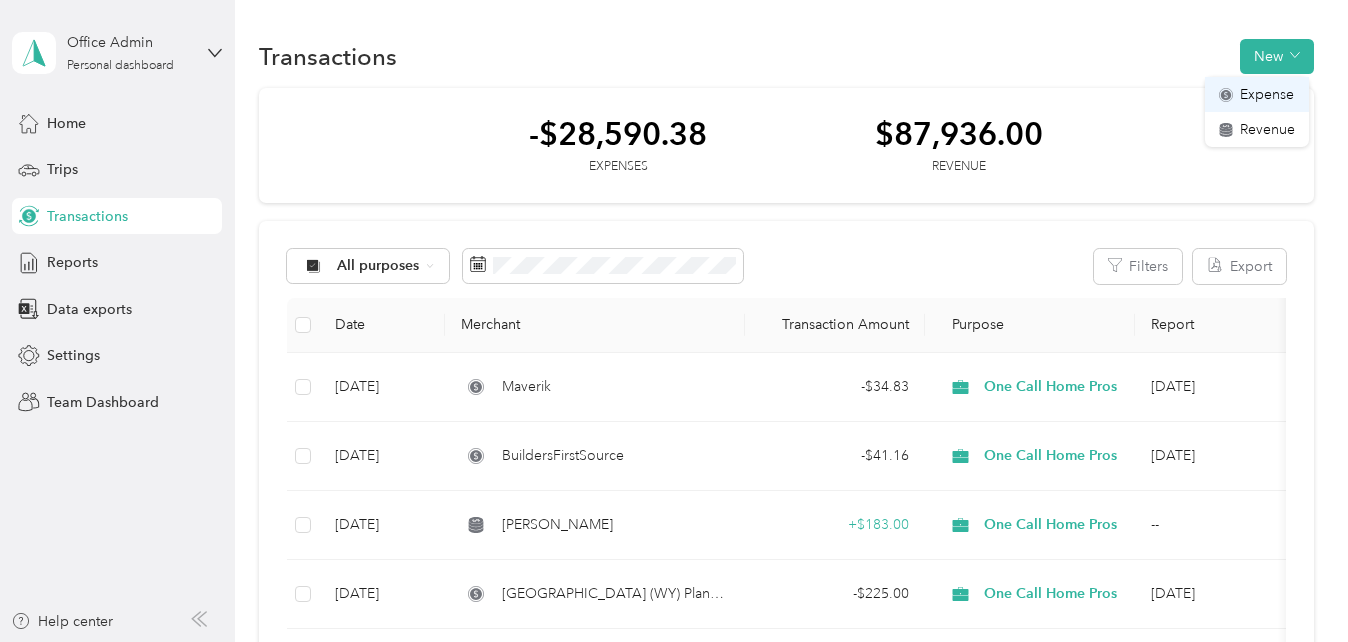 click on "Expense" at bounding box center [1267, 94] 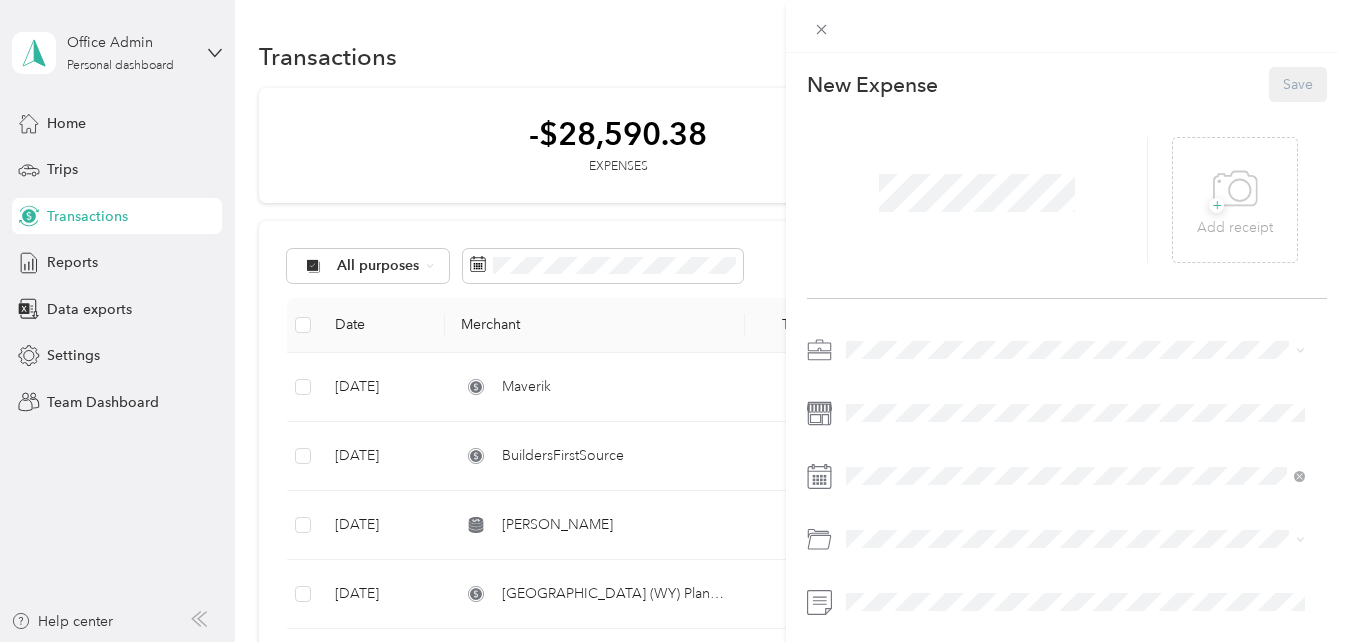 click at bounding box center [977, 200] 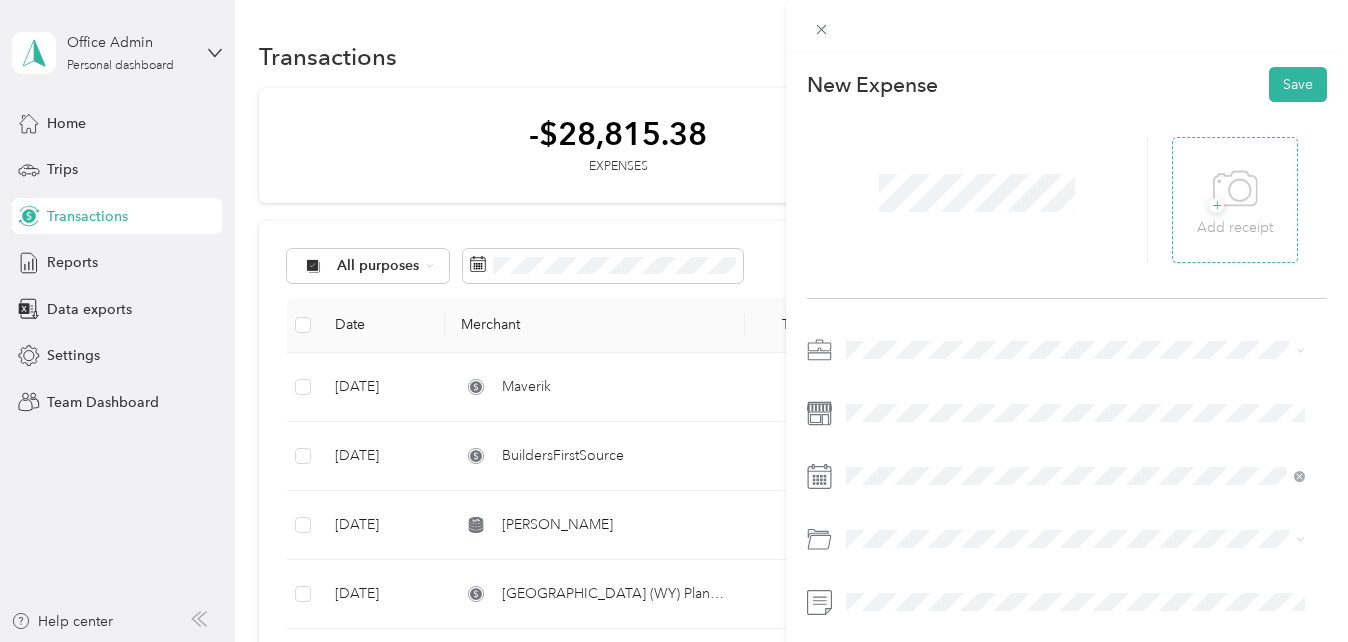 click 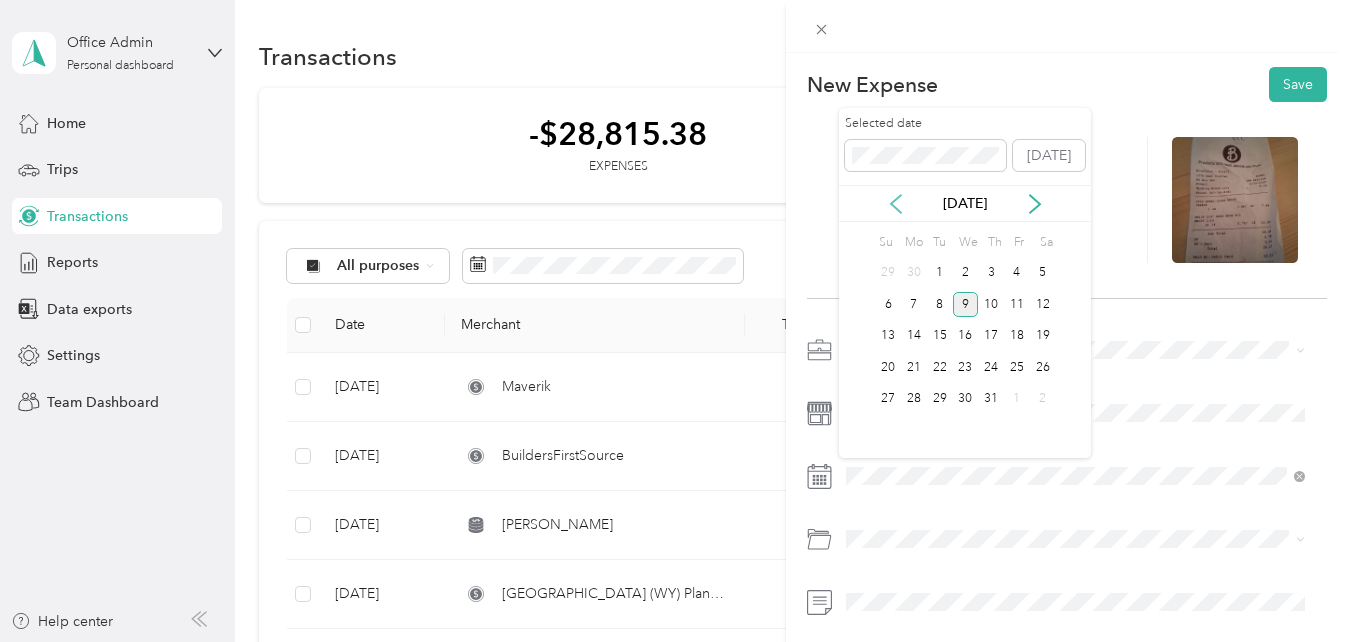 click 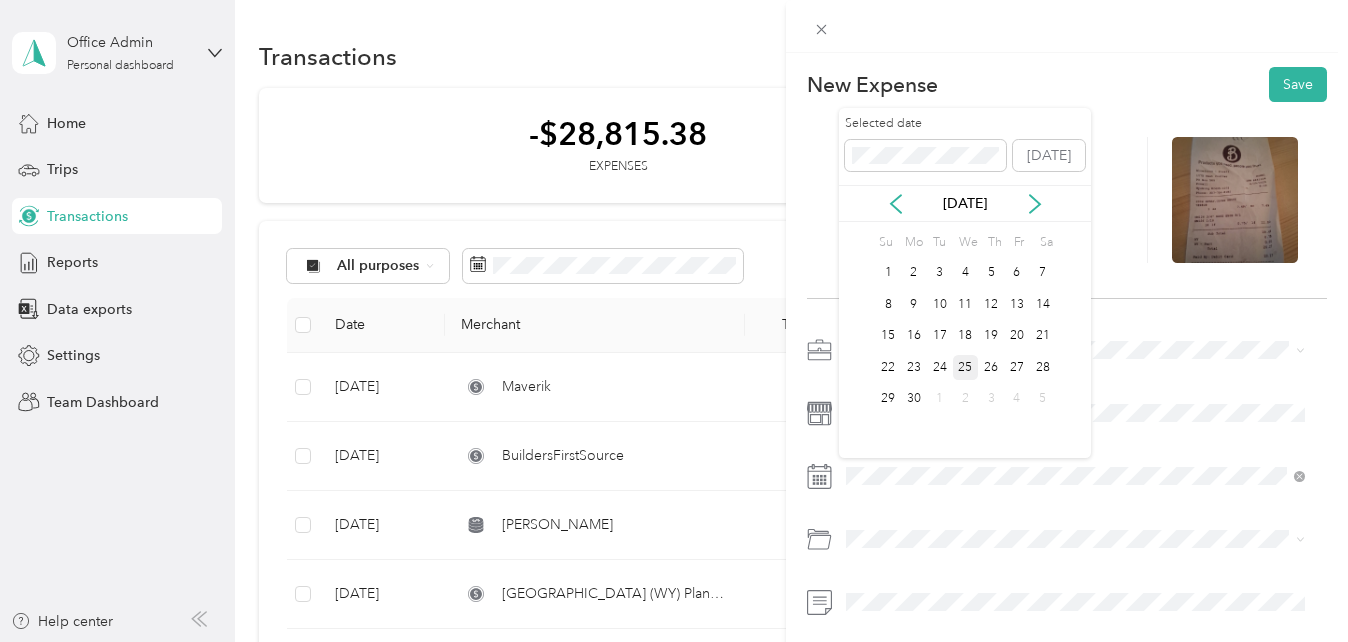 click on "25" at bounding box center (966, 367) 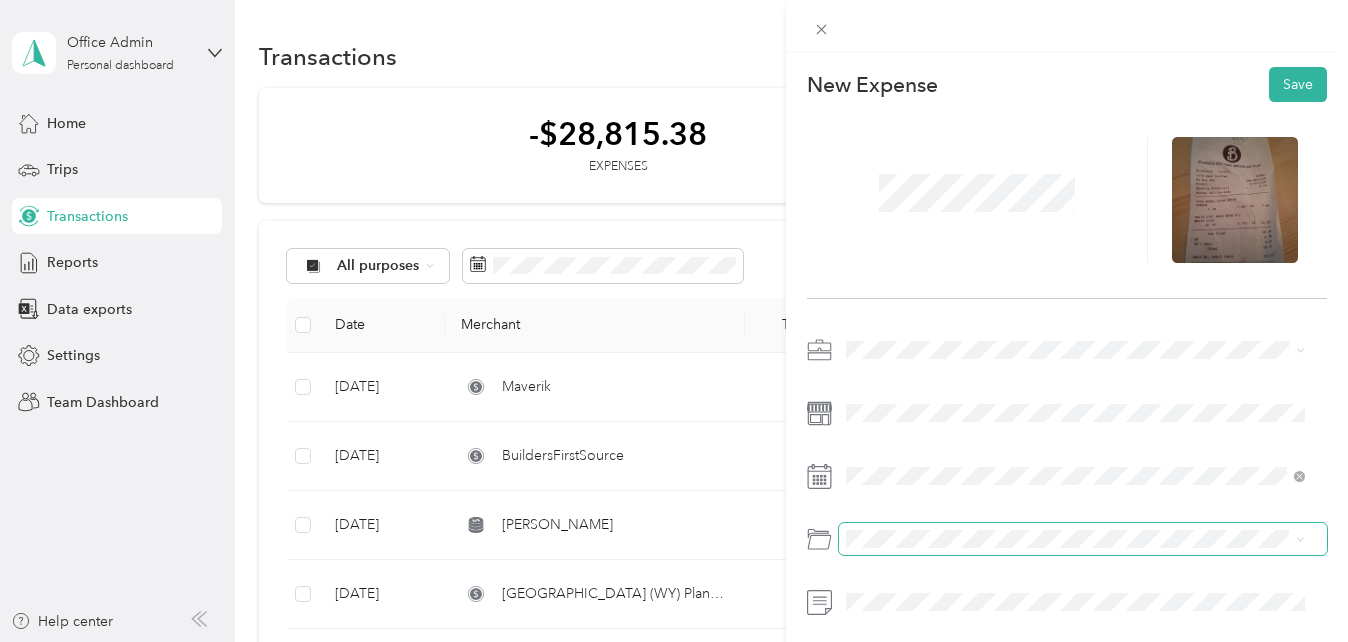 click at bounding box center [1083, 539] 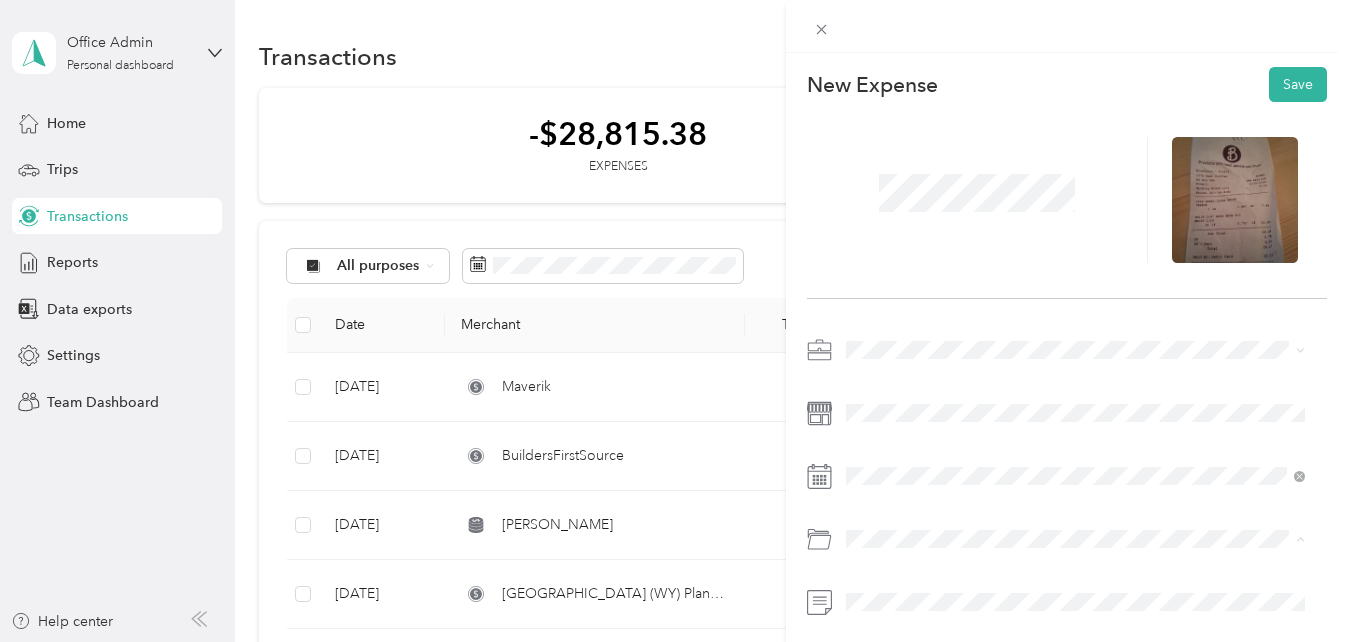 click on "Building Materials" at bounding box center (955, 301) 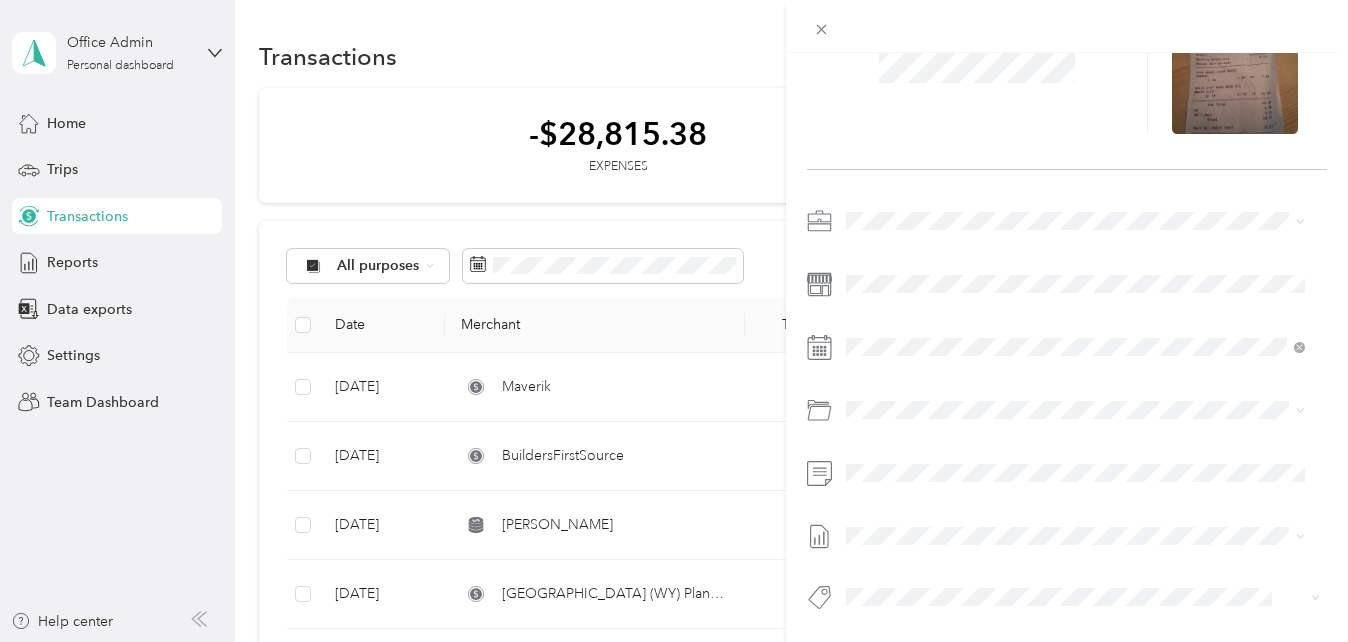 scroll, scrollTop: 144, scrollLeft: 0, axis: vertical 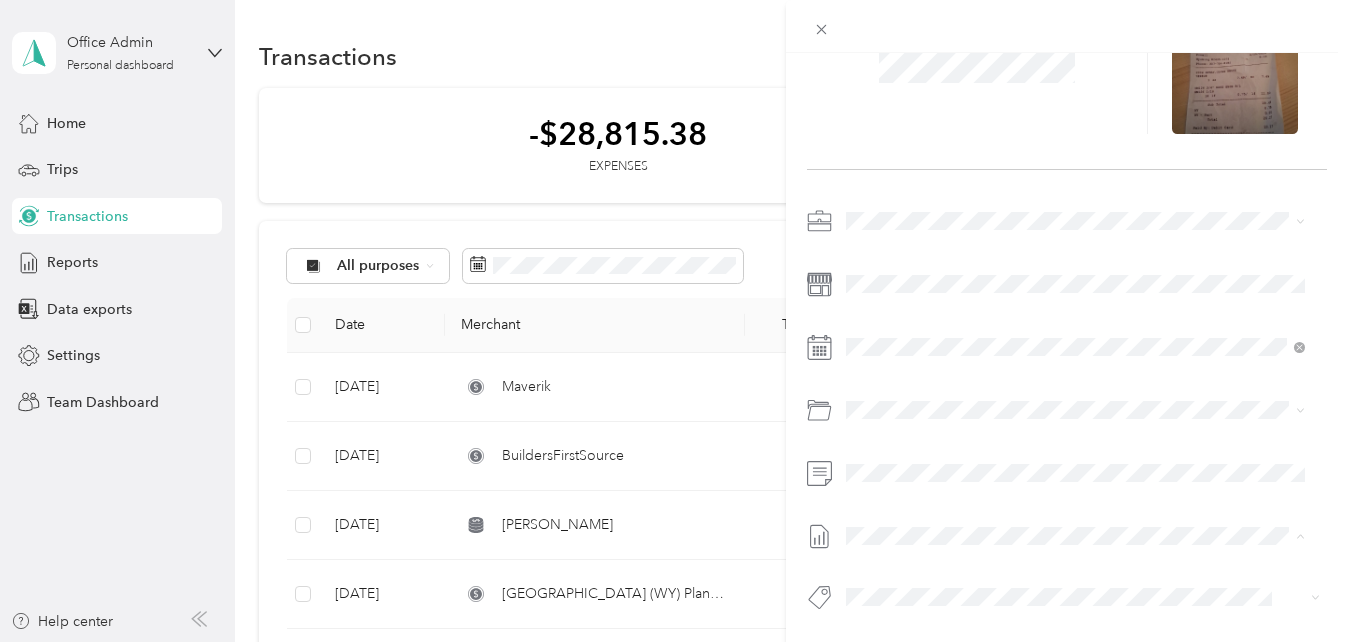 click on "This  expense  cannot be edited because it is either under review, approved, or paid. Contact your Team Manager to edit it. New Expense  Save" at bounding box center [674, 321] 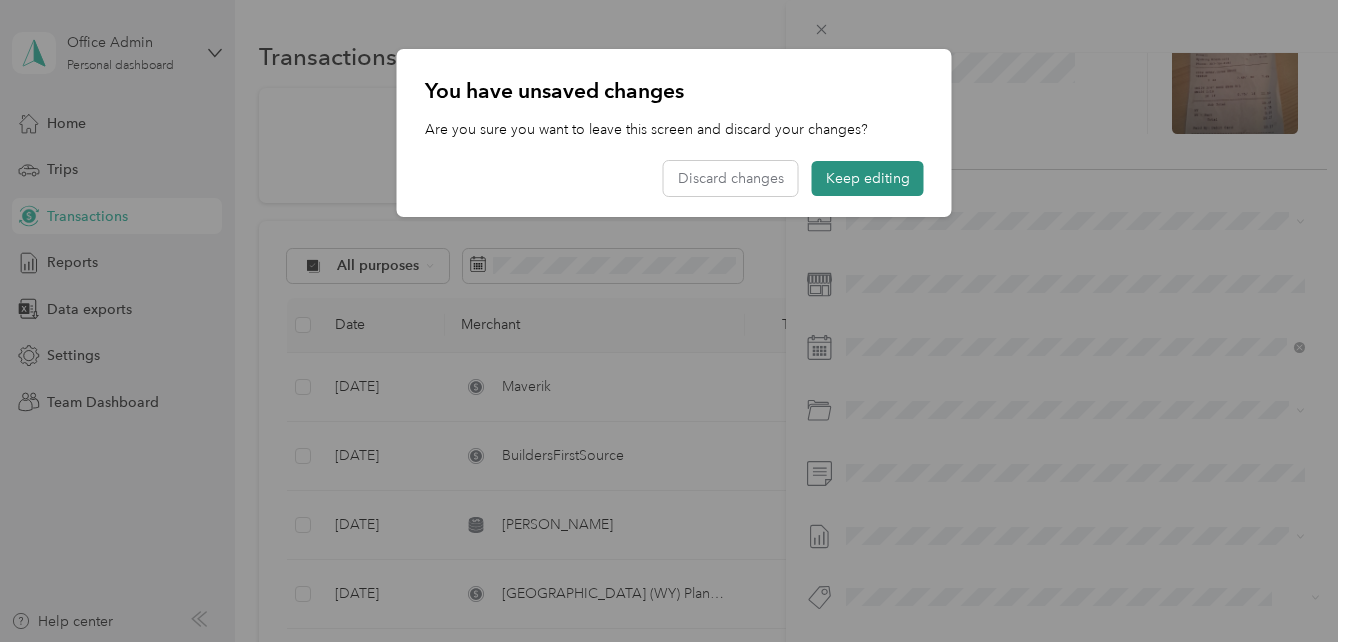 click on "Keep editing" at bounding box center (868, 178) 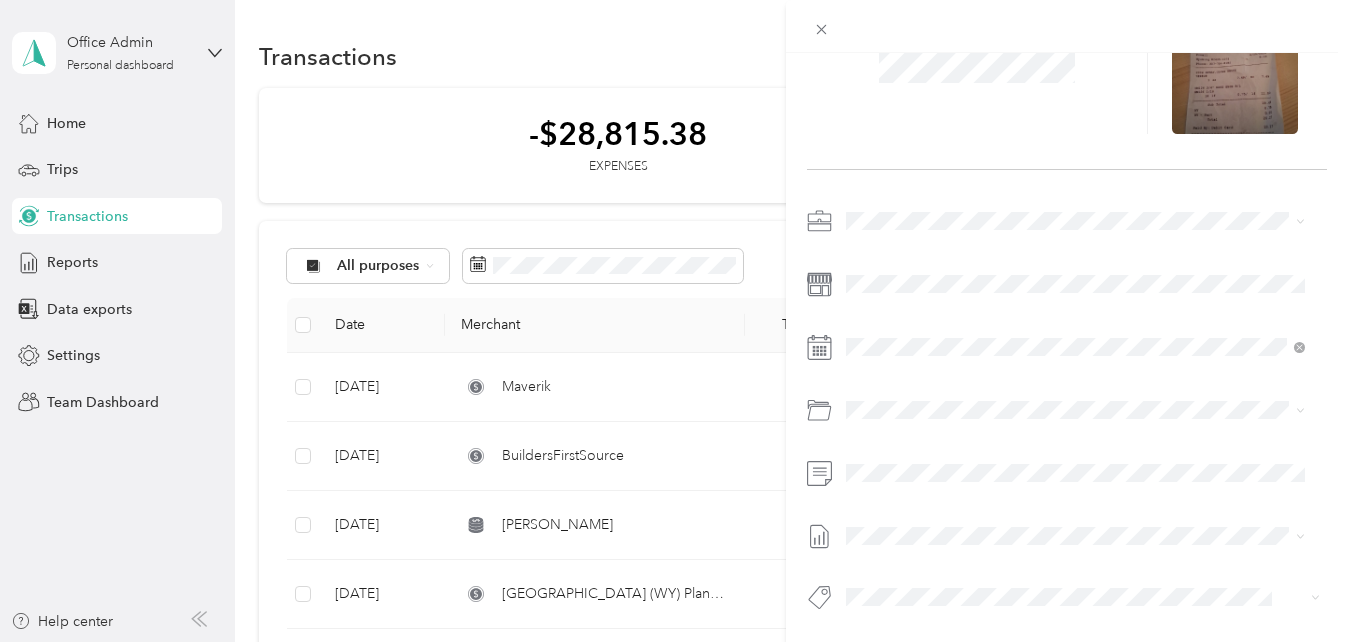 click at bounding box center [1067, 604] 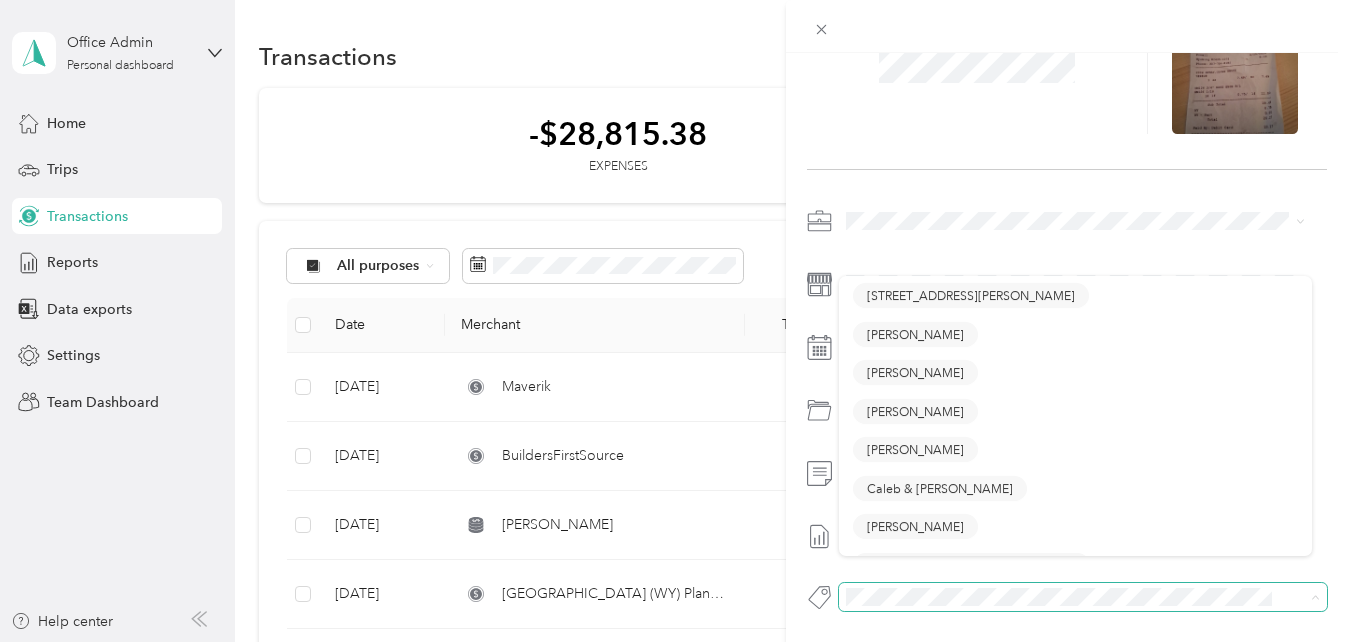 click at bounding box center (1083, 597) 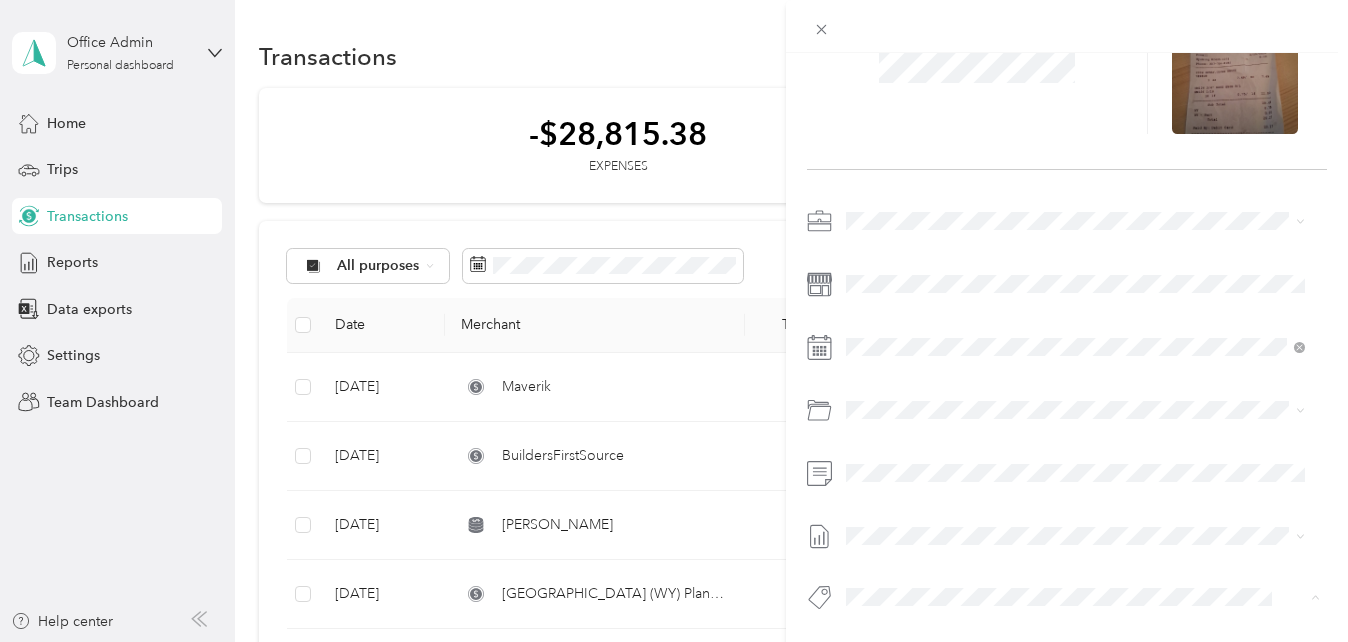 click on "This  expense  cannot be edited because it is either under review, approved, or paid. Contact your Team Manager to edit it. New Expense  Save Terry Sherman" at bounding box center [669, 642] 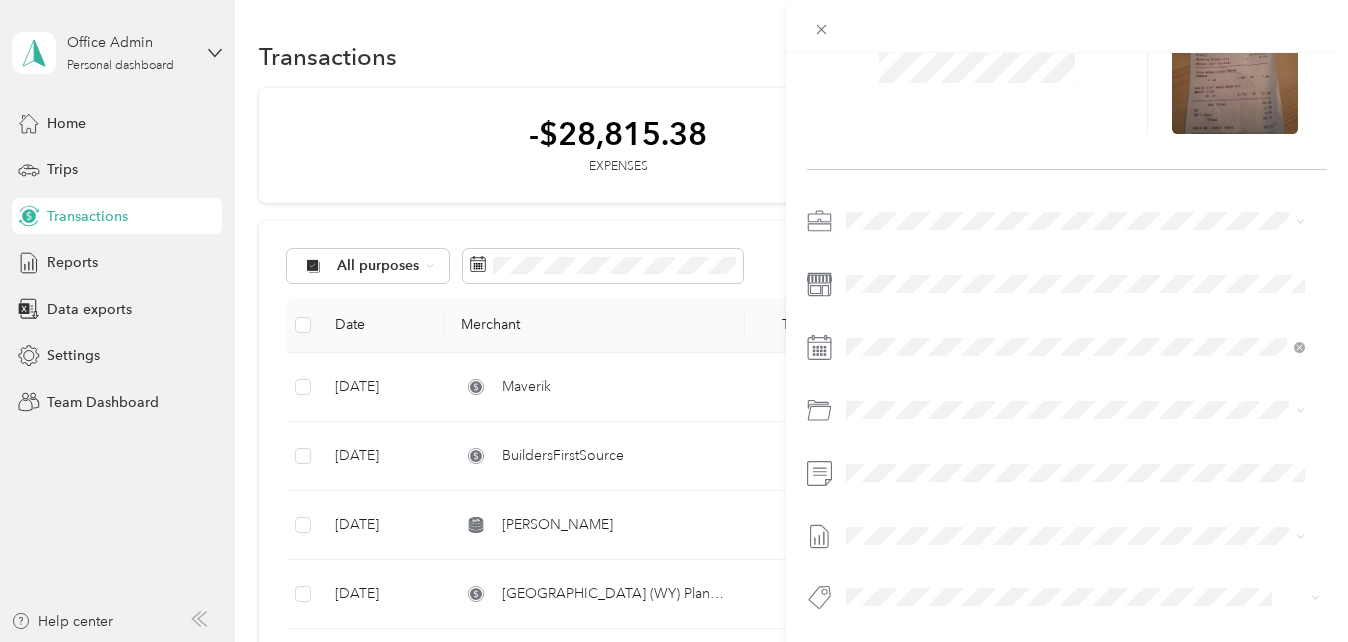 click on "Terry Sherman" at bounding box center (1075, 617) 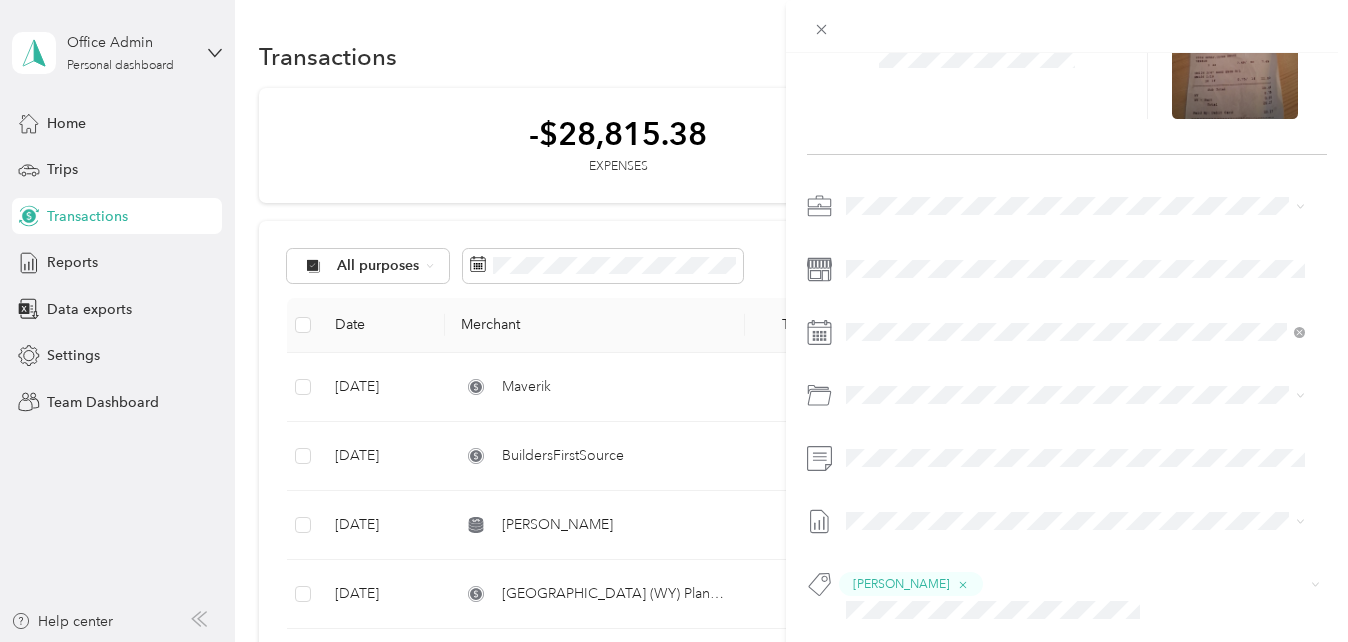 scroll, scrollTop: 0, scrollLeft: 0, axis: both 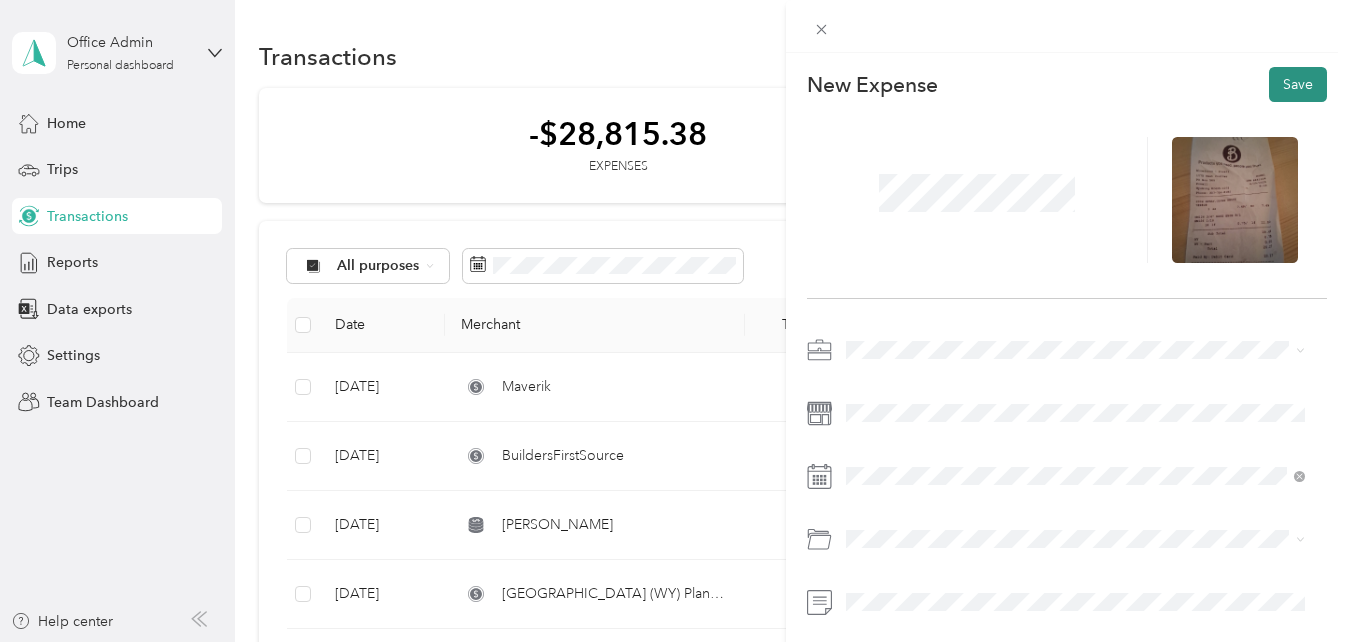 click on "Save" at bounding box center [1298, 84] 